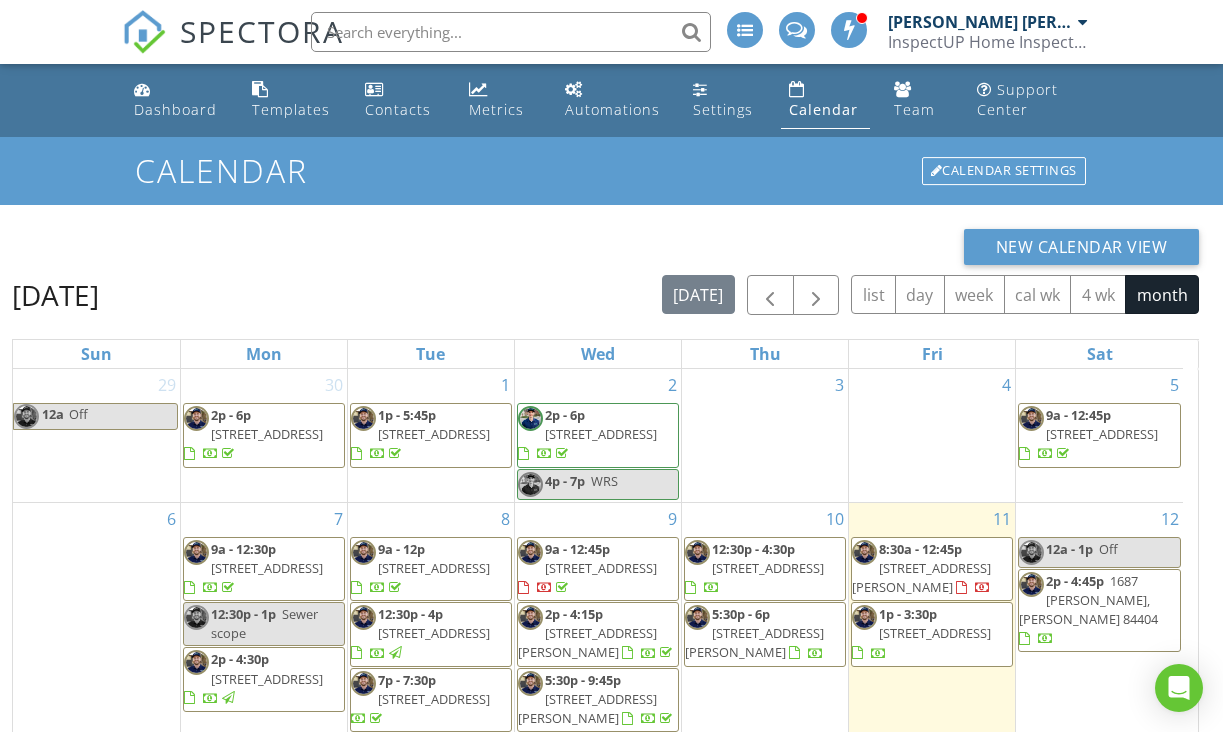scroll, scrollTop: 206, scrollLeft: 0, axis: vertical 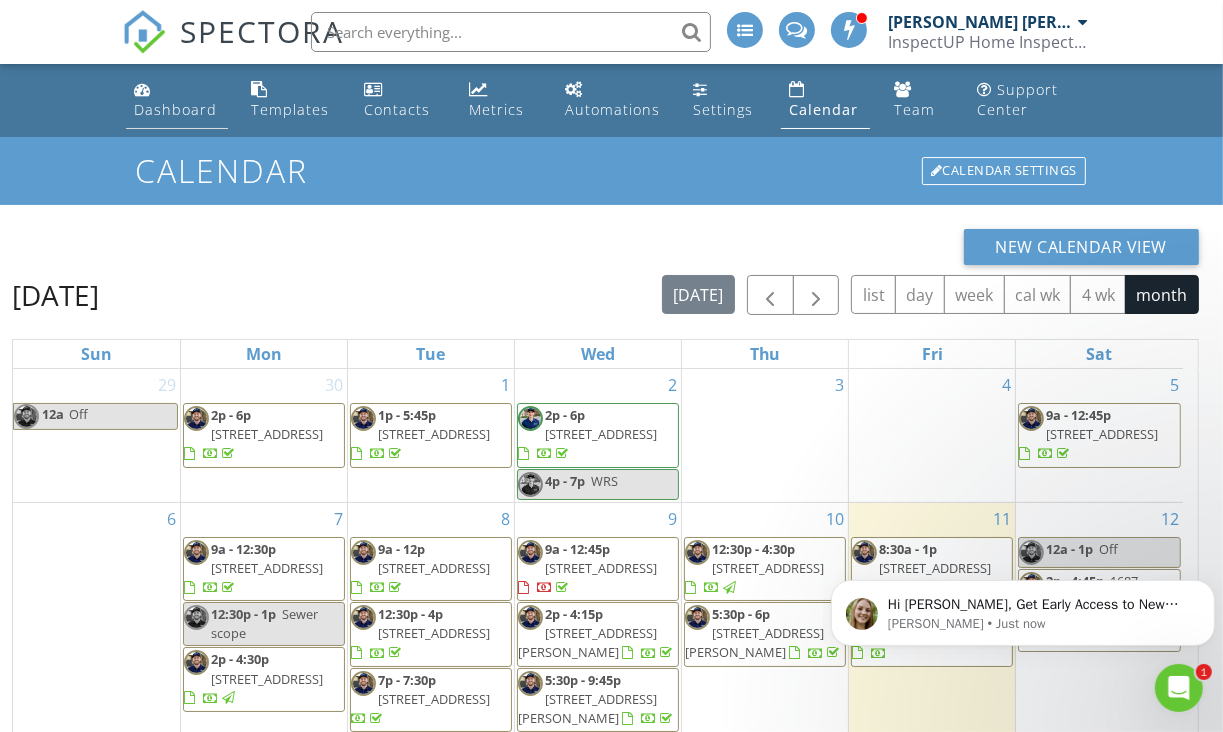 click on "Dashboard" at bounding box center [176, 100] 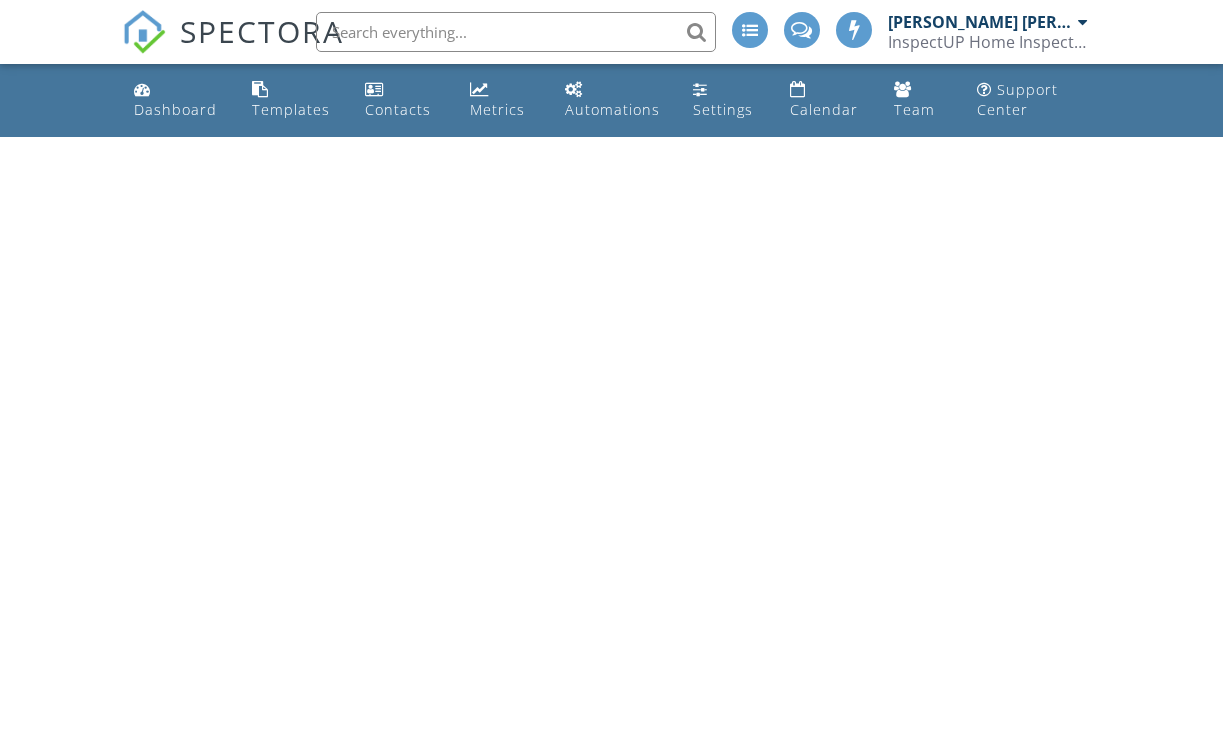 scroll, scrollTop: 0, scrollLeft: 0, axis: both 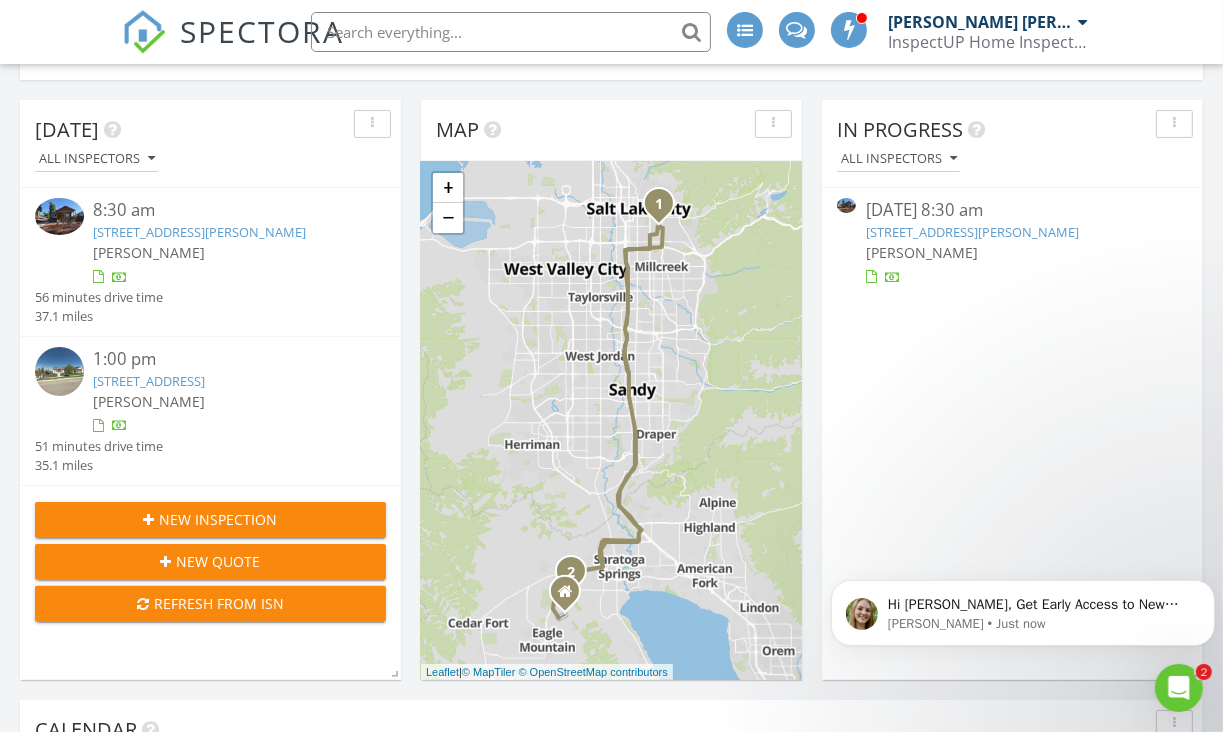 click on "New Inspection" at bounding box center [219, 519] 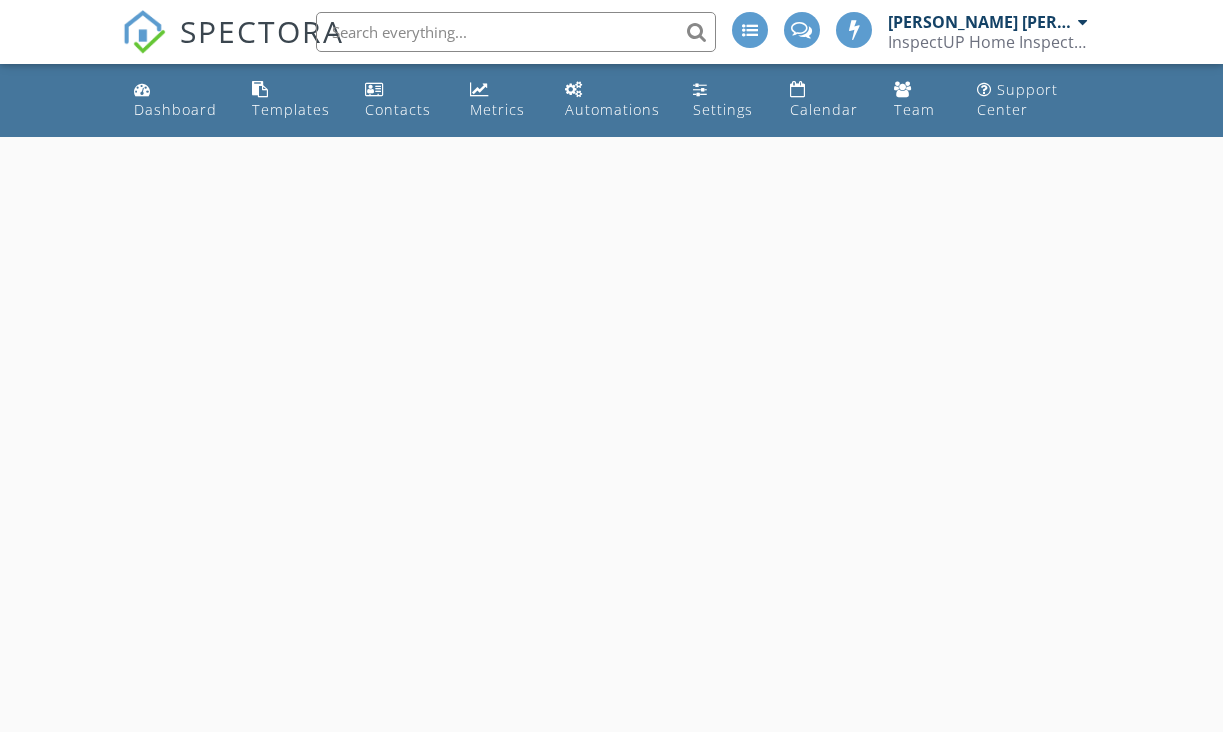 scroll, scrollTop: 0, scrollLeft: 0, axis: both 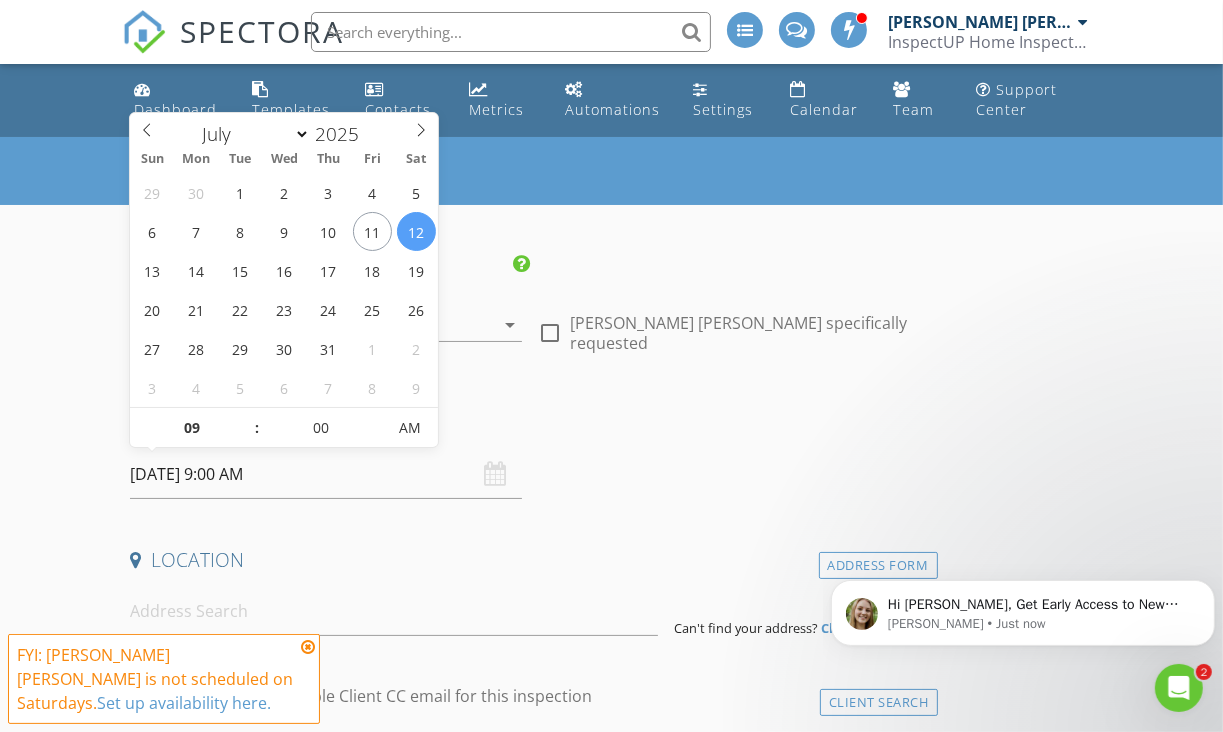 click on "07/12/2025 9:00 AM" at bounding box center (326, 474) 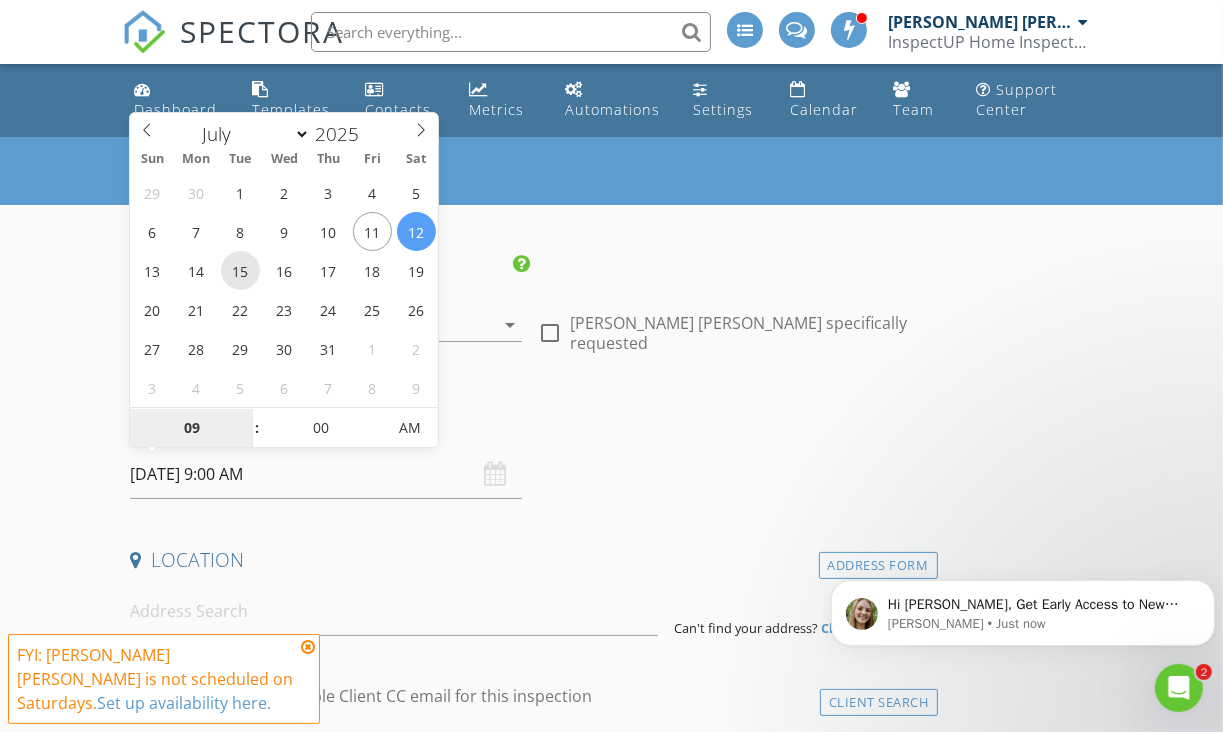 type on "07/15/2025 9:00 AM" 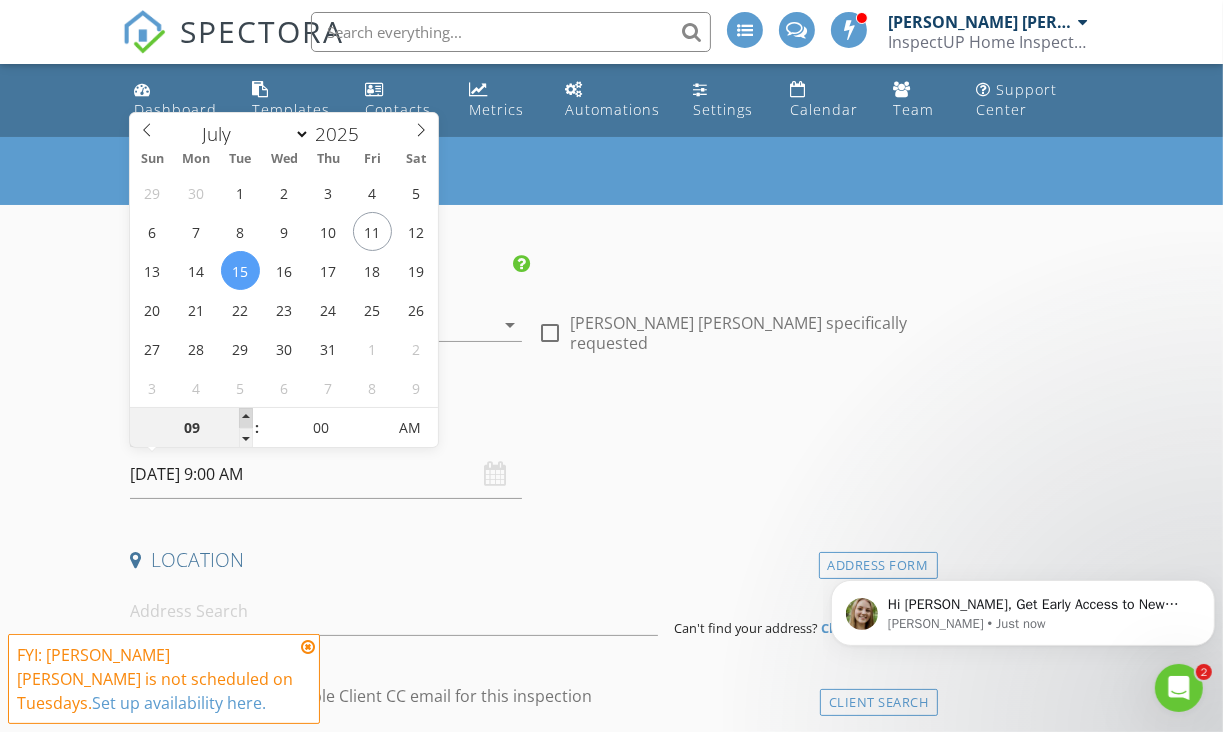 type on "10" 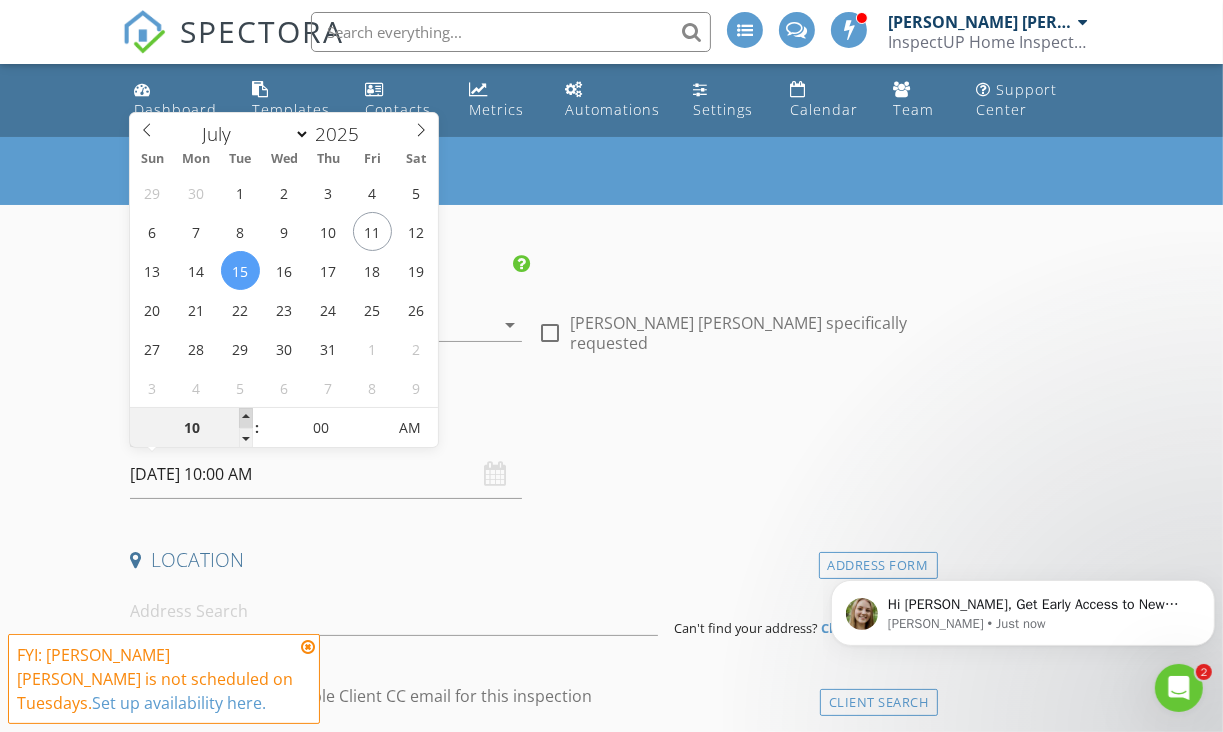 click at bounding box center (246, 418) 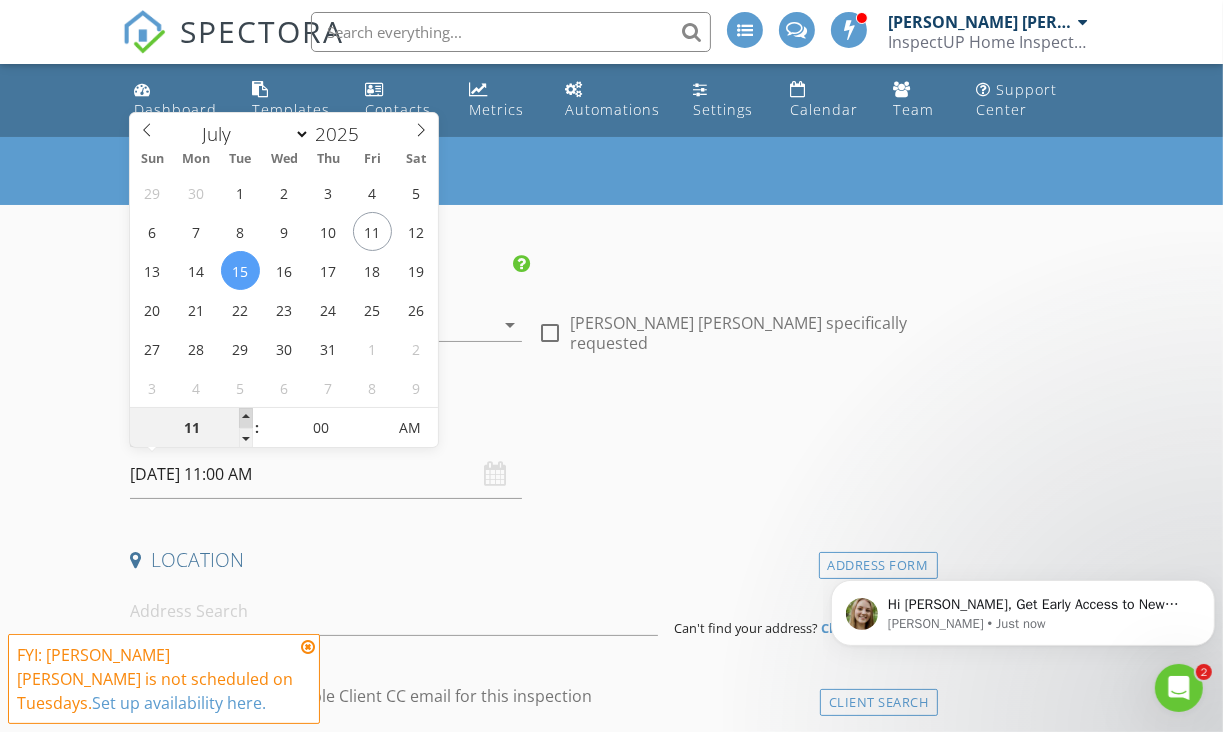 click at bounding box center [246, 418] 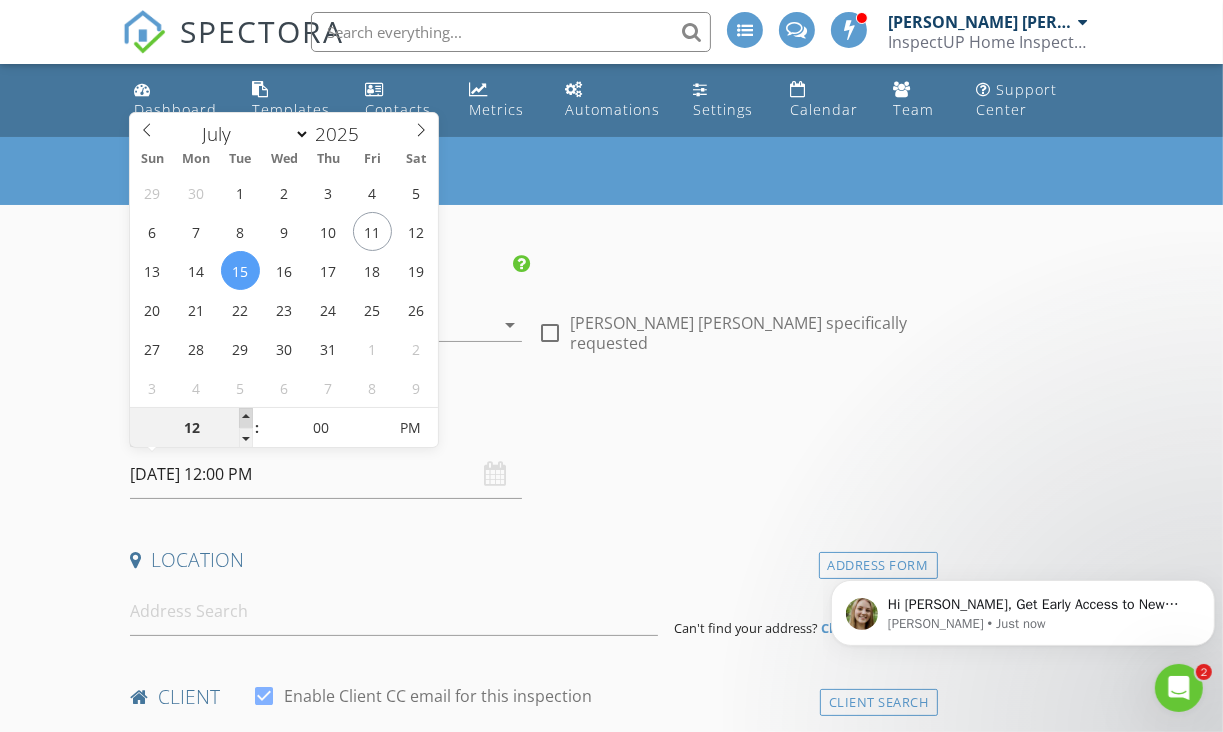 click at bounding box center [246, 418] 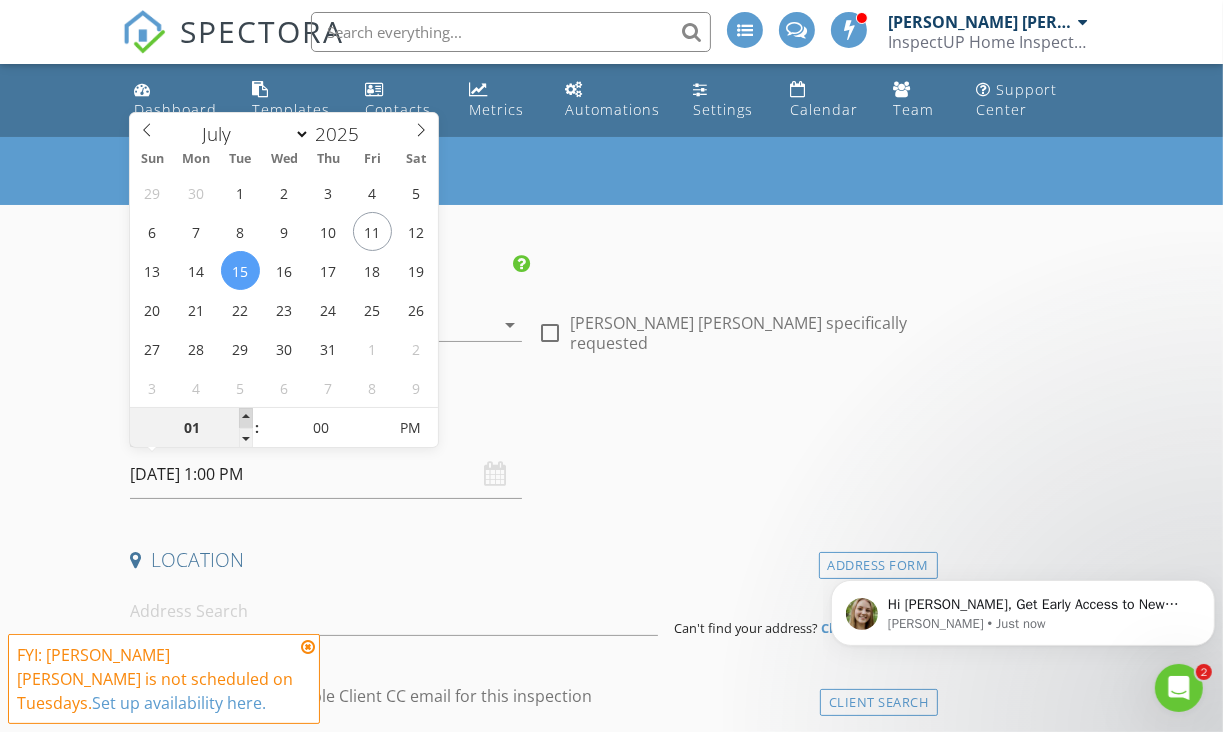 click at bounding box center [246, 418] 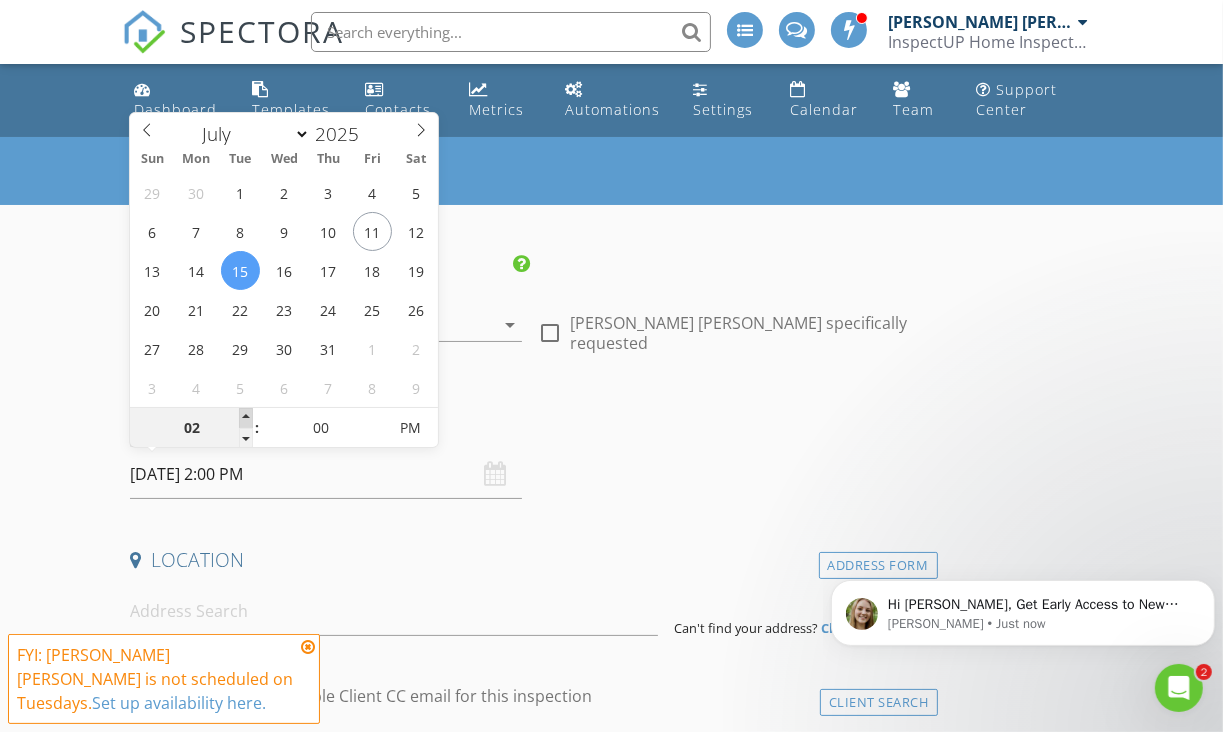 click at bounding box center (246, 418) 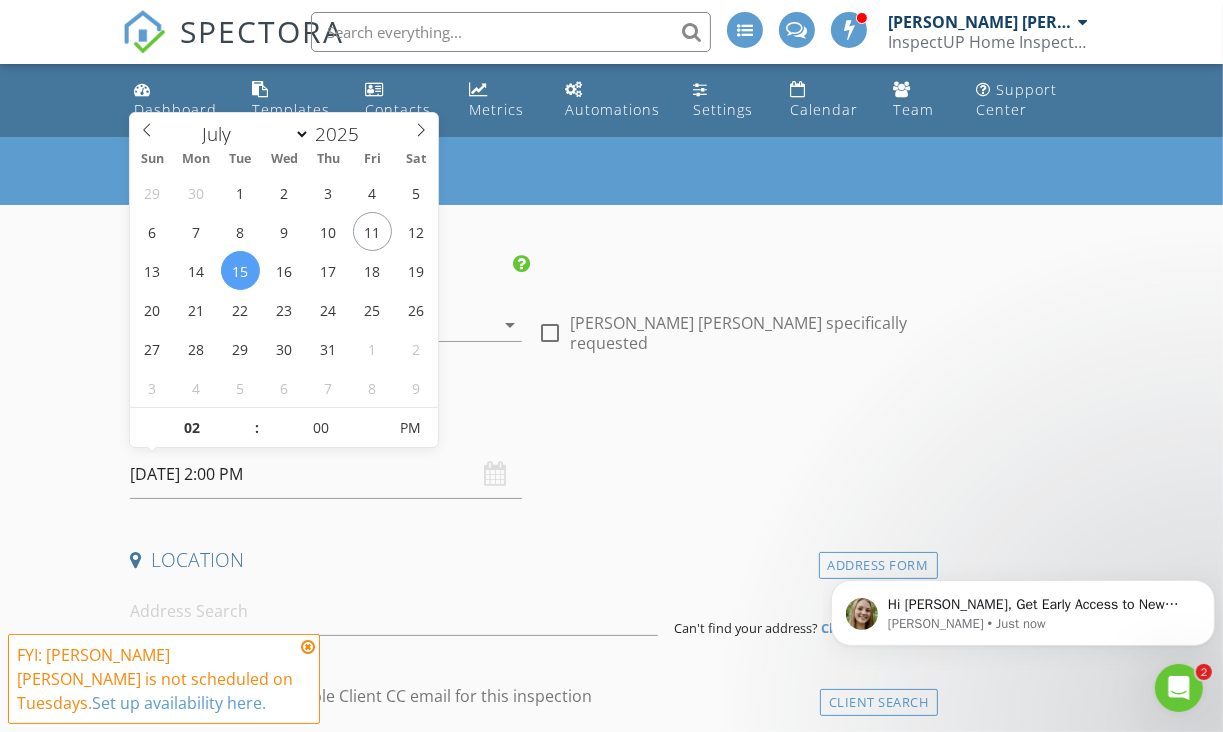 click on "New Inspection
INSPECTOR(S)
check_box   Jensen Paterson   PRIMARY   check_box_outline_blank   Andrew Eaton     Jensen Paterson arrow_drop_down   check_box_outline_blank Jensen Paterson specifically requested
Date/Time
07/15/2025 2:00 PM
Location
Address Form       Can't find your address?   Click here.
client
check_box Enable Client CC email for this inspection   Client Search     check_box_outline_blank Client is a Company/Organization     First Name   Last Name   Email   CC Email   Phone   Address   City   State   Zip     Tags         Notes   Private Notes
ADD ADDITIONAL client
SERVICES
check_box_outline_blank   Residential Home Inspection   Home Inspection w/Radon & InfraRed/Thermal Imaging check_box_outline_blank   Radon Test - Only   check_box_outline_blank" at bounding box center (611, 1972) 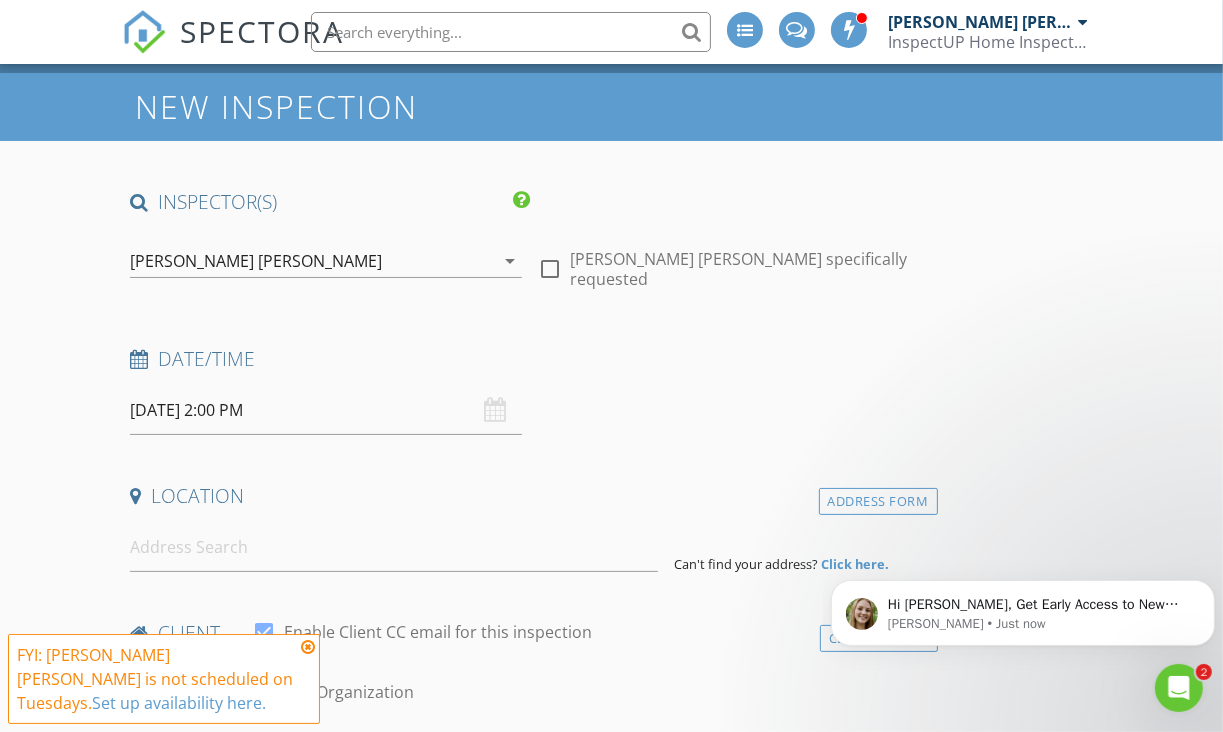 scroll, scrollTop: 100, scrollLeft: 0, axis: vertical 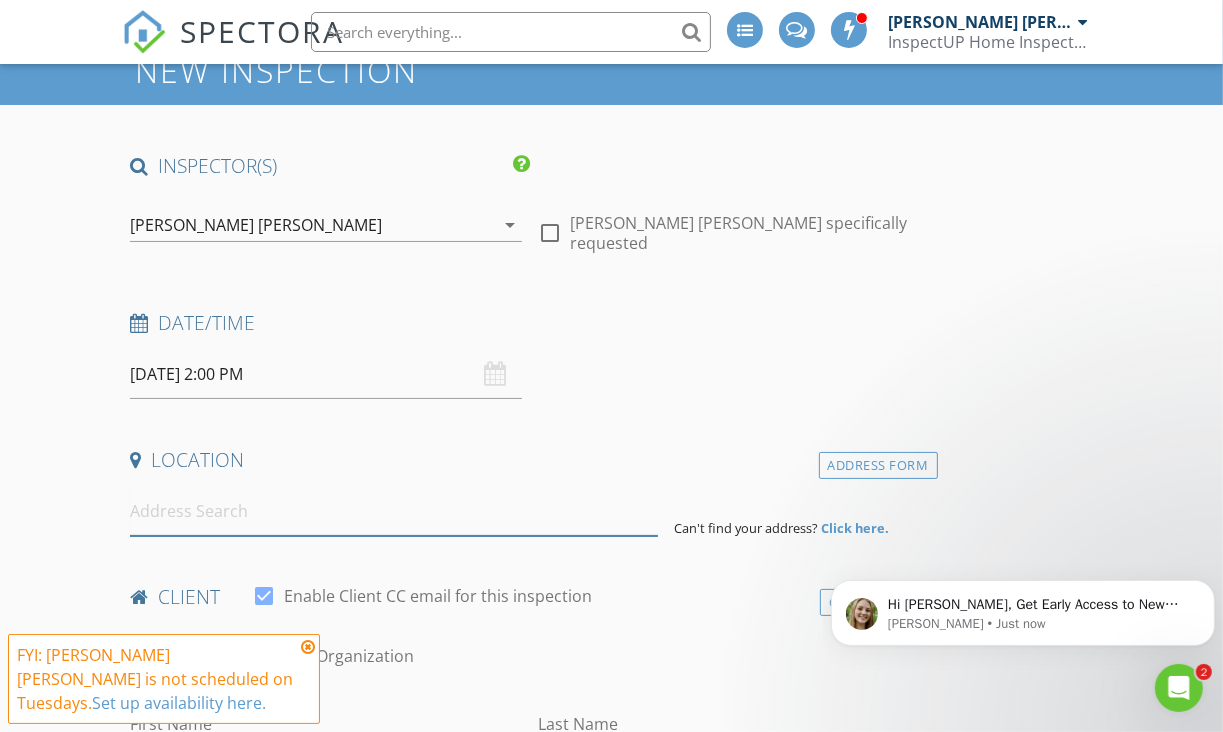 click at bounding box center [394, 511] 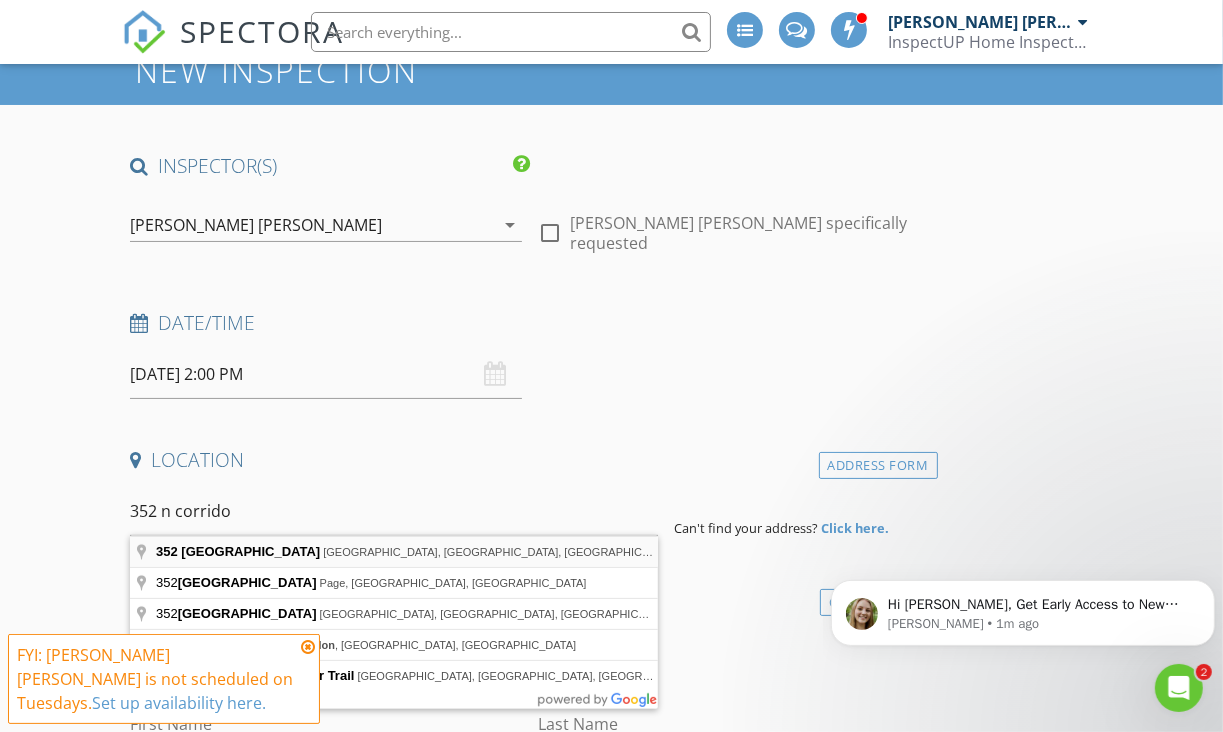 type on "352 North Corridor Lane, Saratoga Springs, UT, USA" 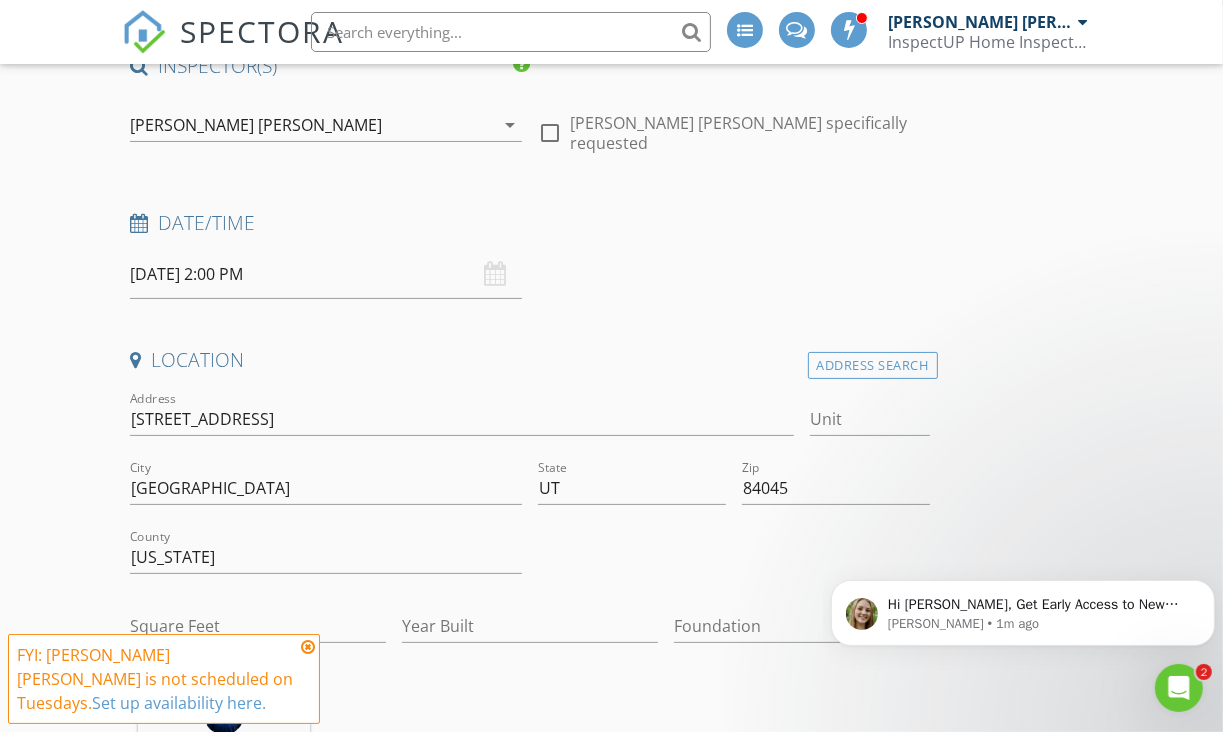 scroll, scrollTop: 300, scrollLeft: 0, axis: vertical 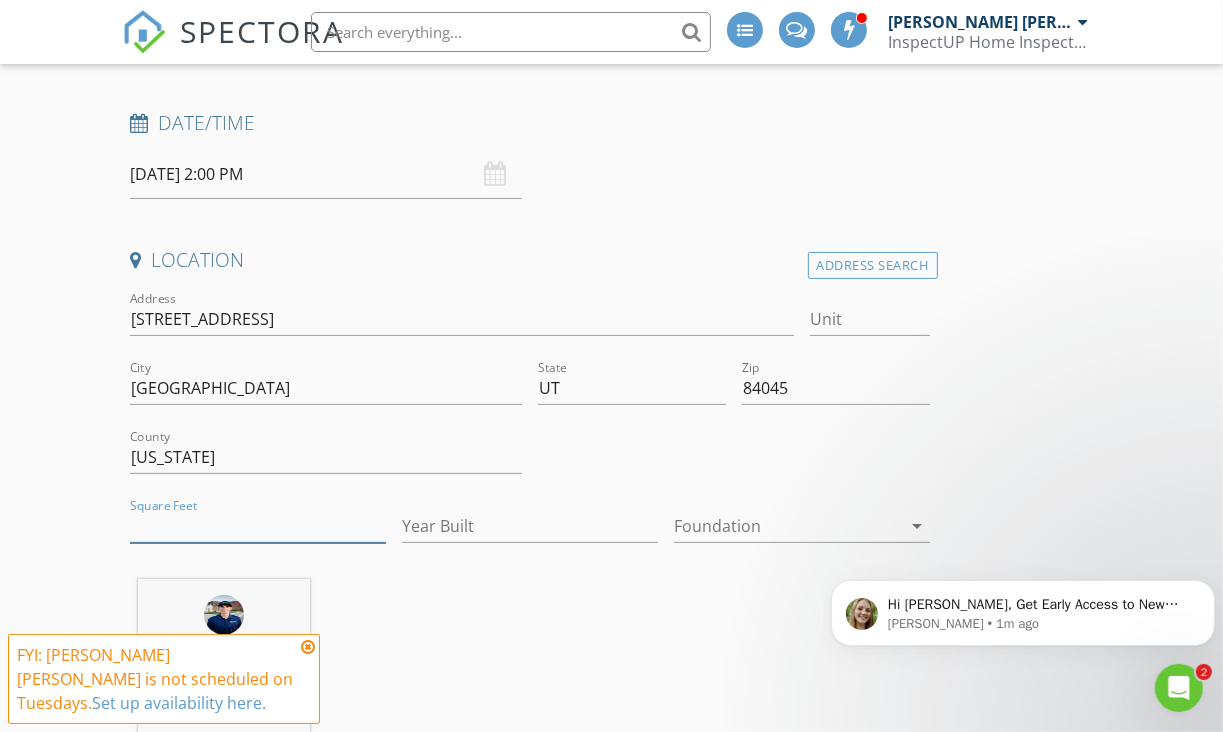 click on "Square Feet" at bounding box center (258, 526) 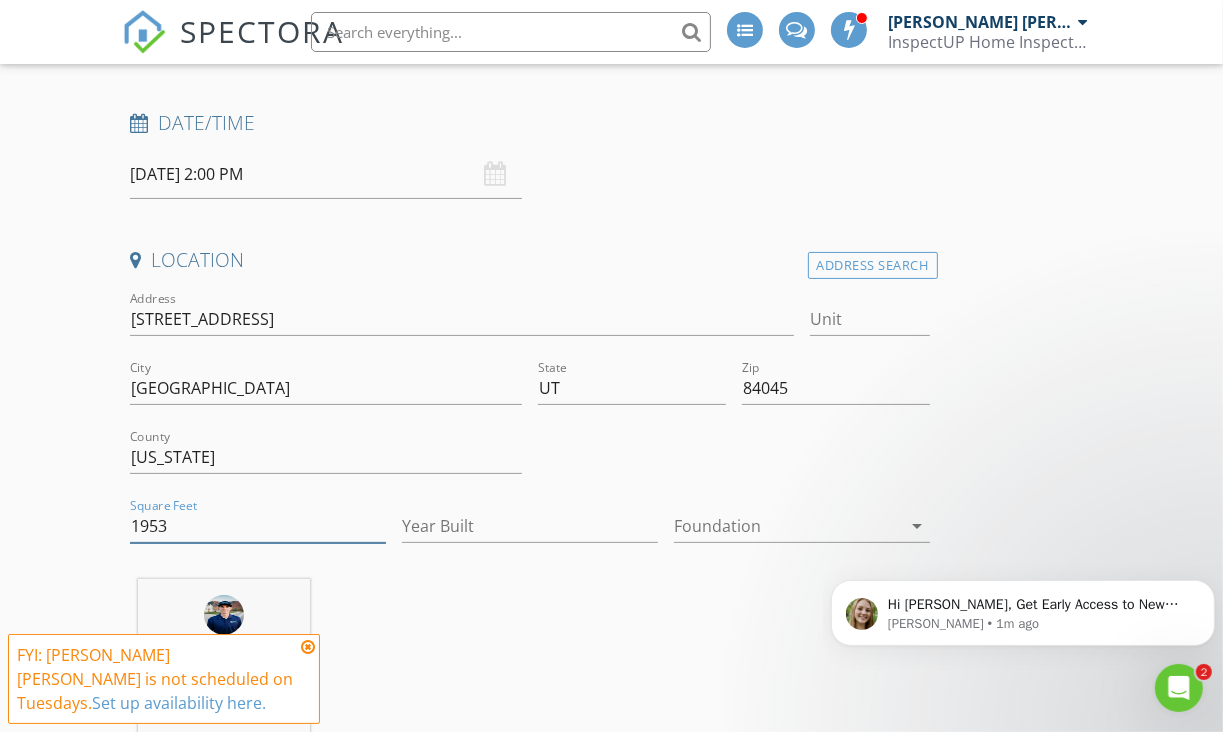 type on "1953" 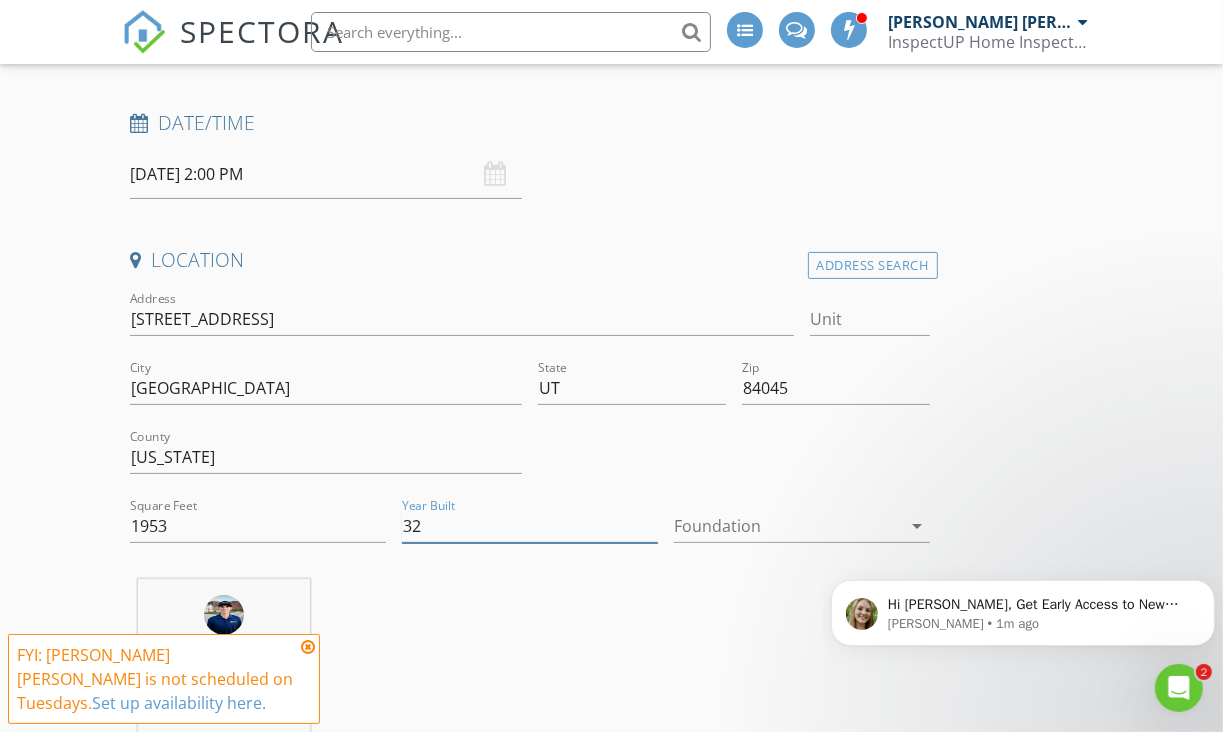 type on "3" 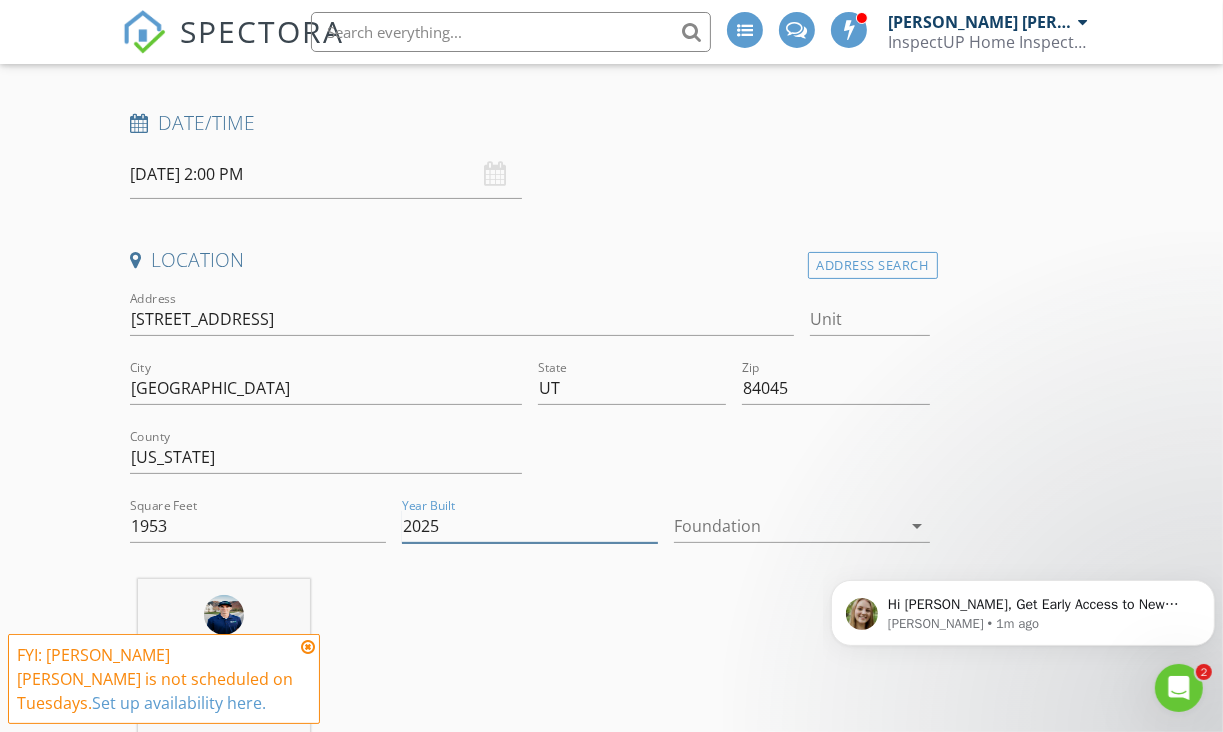 type on "2025" 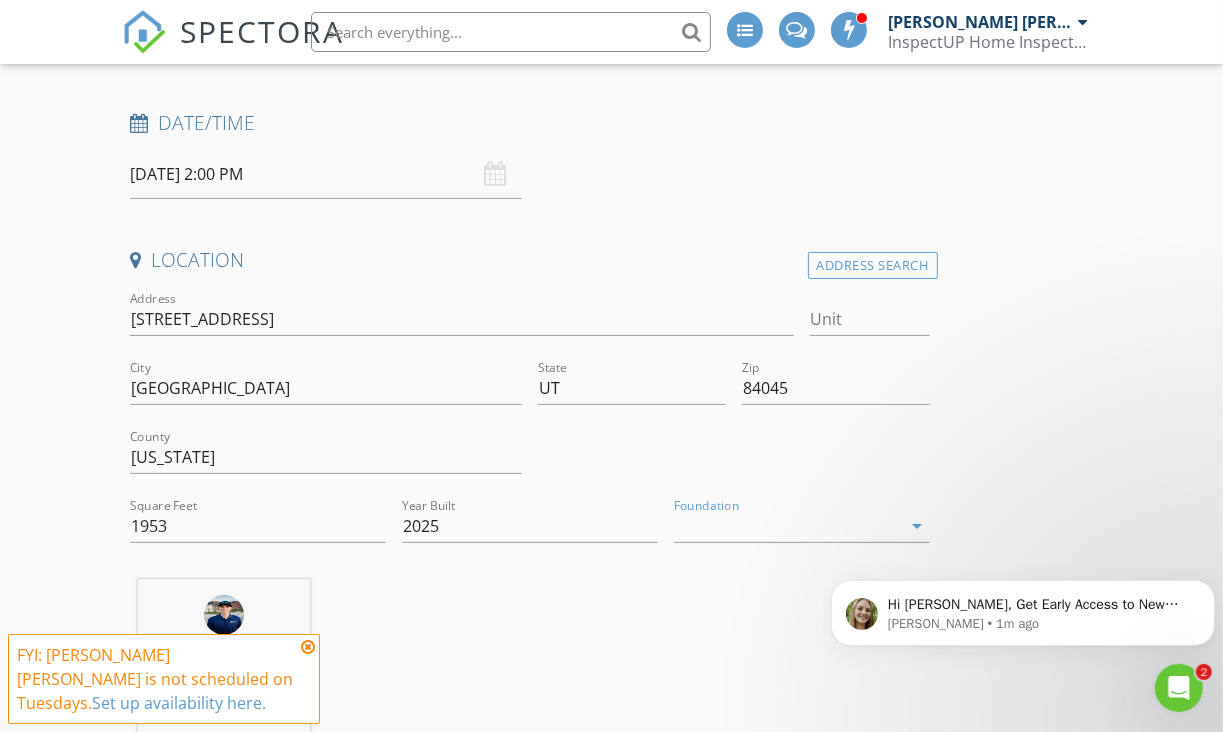 click at bounding box center (788, 526) 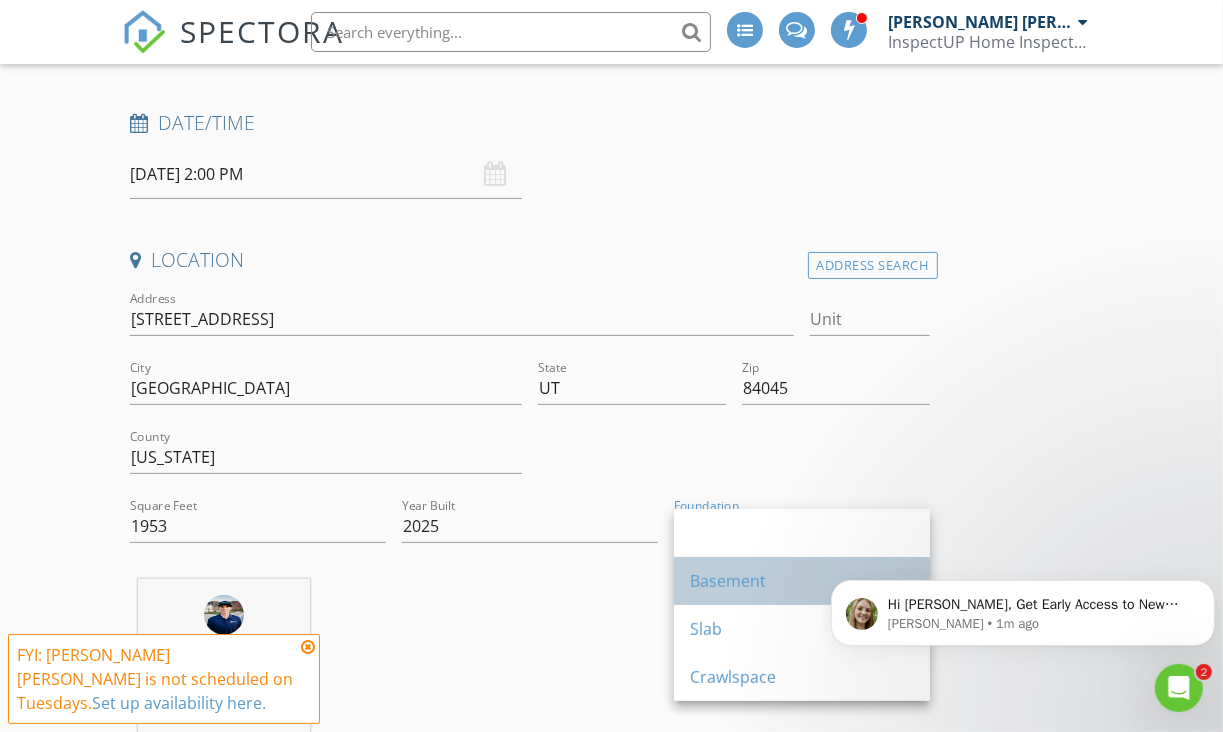 click on "Basement" at bounding box center (802, 581) 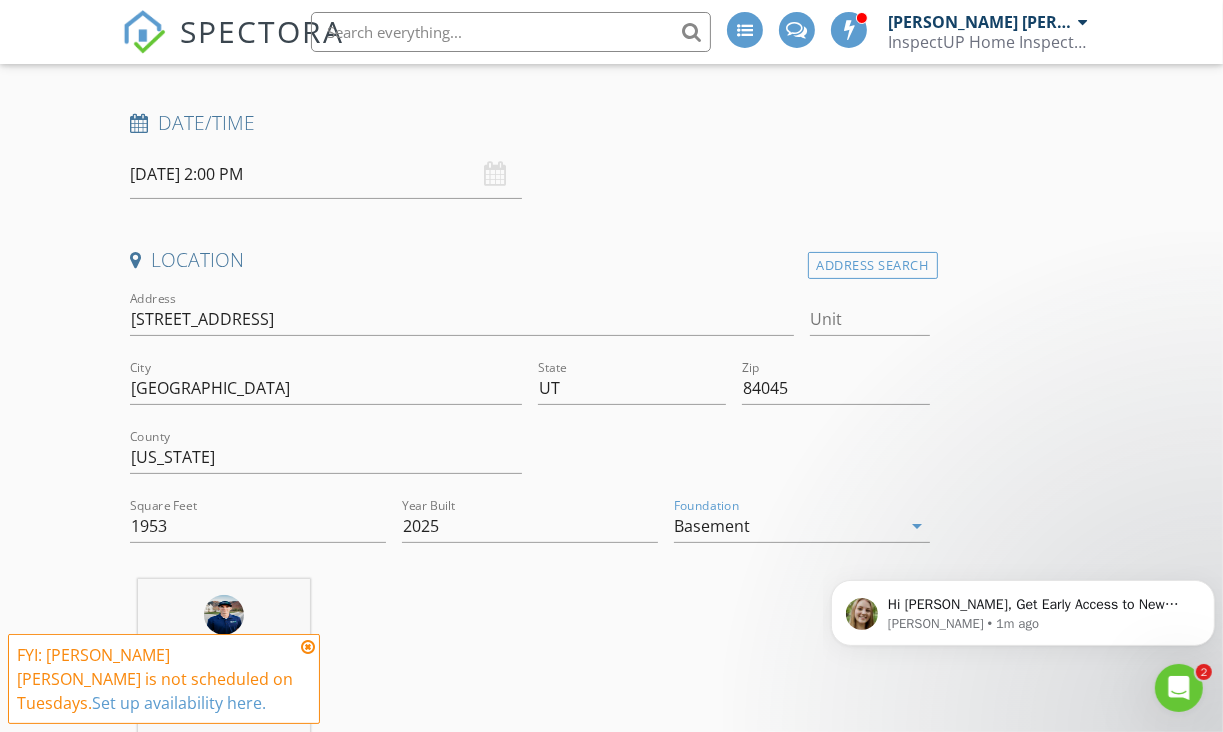 click on "INSPECTOR(S)
check_box   Jensen Paterson   PRIMARY   check_box_outline_blank   Andrew Eaton     Jensen Paterson arrow_drop_down   check_box_outline_blank Jensen Paterson specifically requested
Date/Time
07/15/2025 2:00 PM
Location
Address Search       Address 352 N Corridor Ln   Unit   City Saratoga Springs   State UT   Zip 84045   County Utah     Square Feet 1953   Year Built 2025   Foundation Basement arrow_drop_down     Jensen Paterson     30.2 miles     (40 minutes)
client
check_box Enable Client CC email for this inspection   Client Search     check_box_outline_blank Client is a Company/Organization     First Name   Last Name   Email   CC Email   Phone   Address   City   State   Zip     Tags         Notes   Private Notes
ADD ADDITIONAL client
SERVICES" at bounding box center [611, 1920] 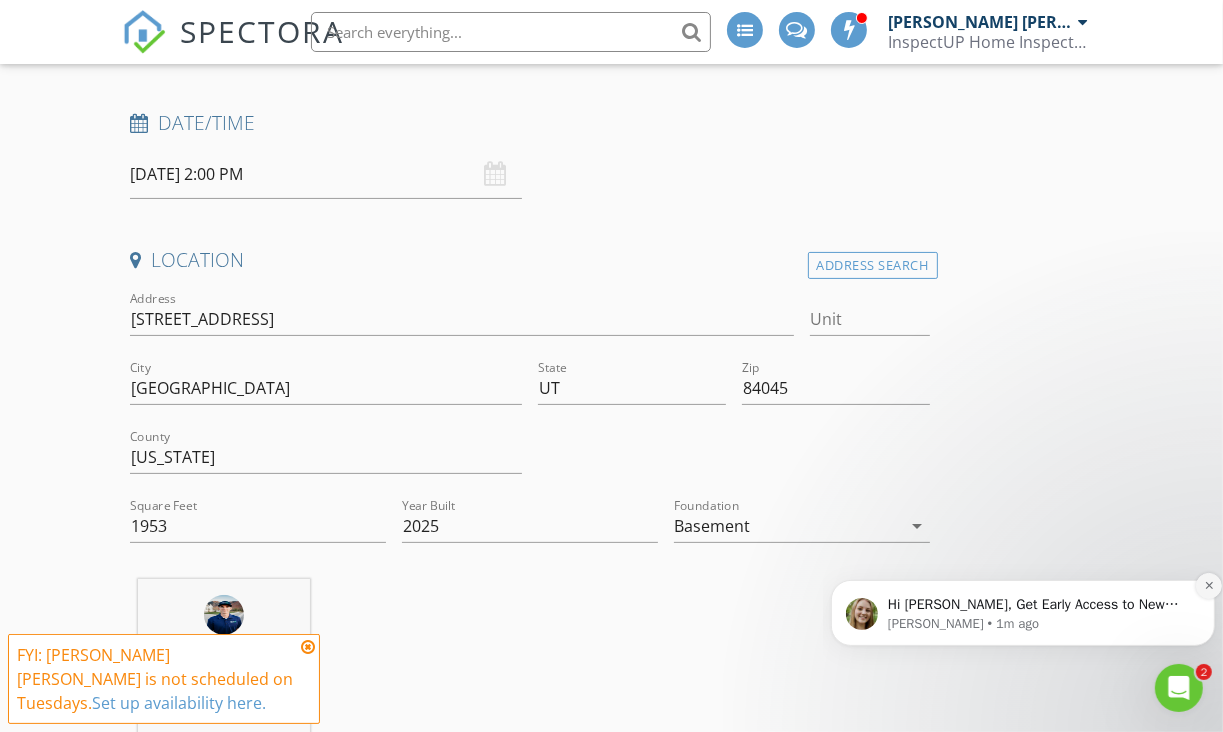 click 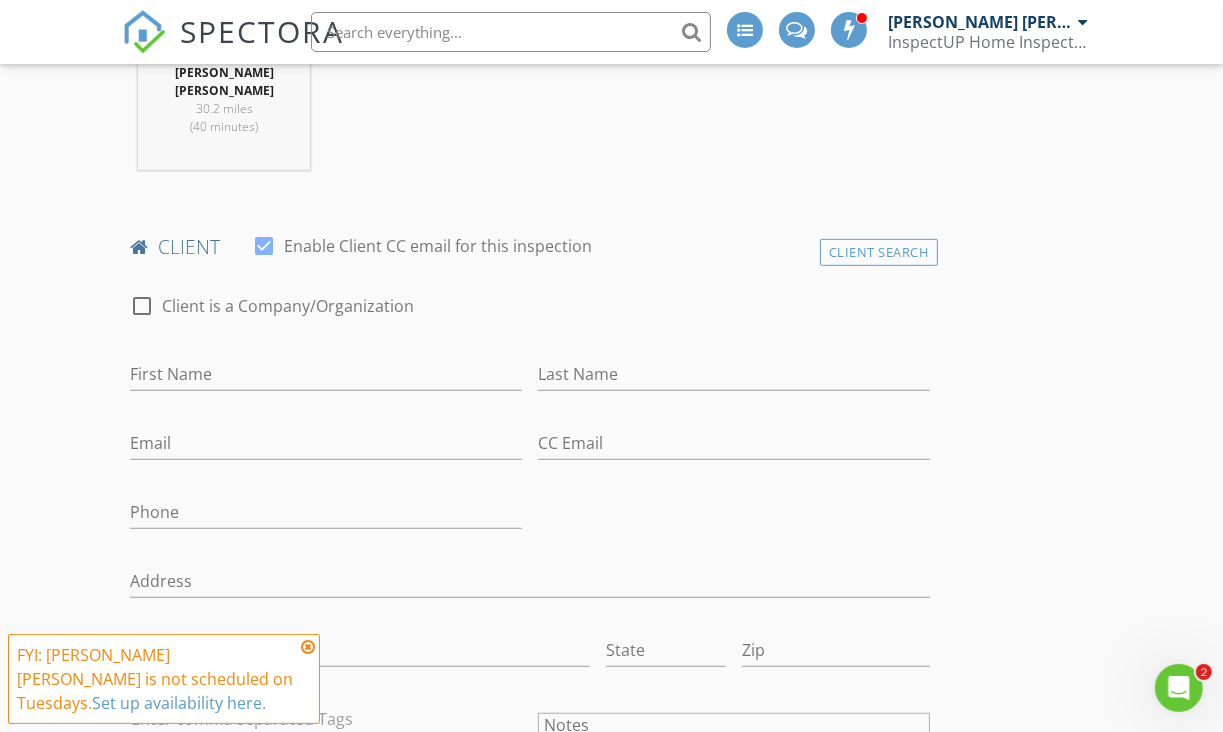 scroll, scrollTop: 900, scrollLeft: 0, axis: vertical 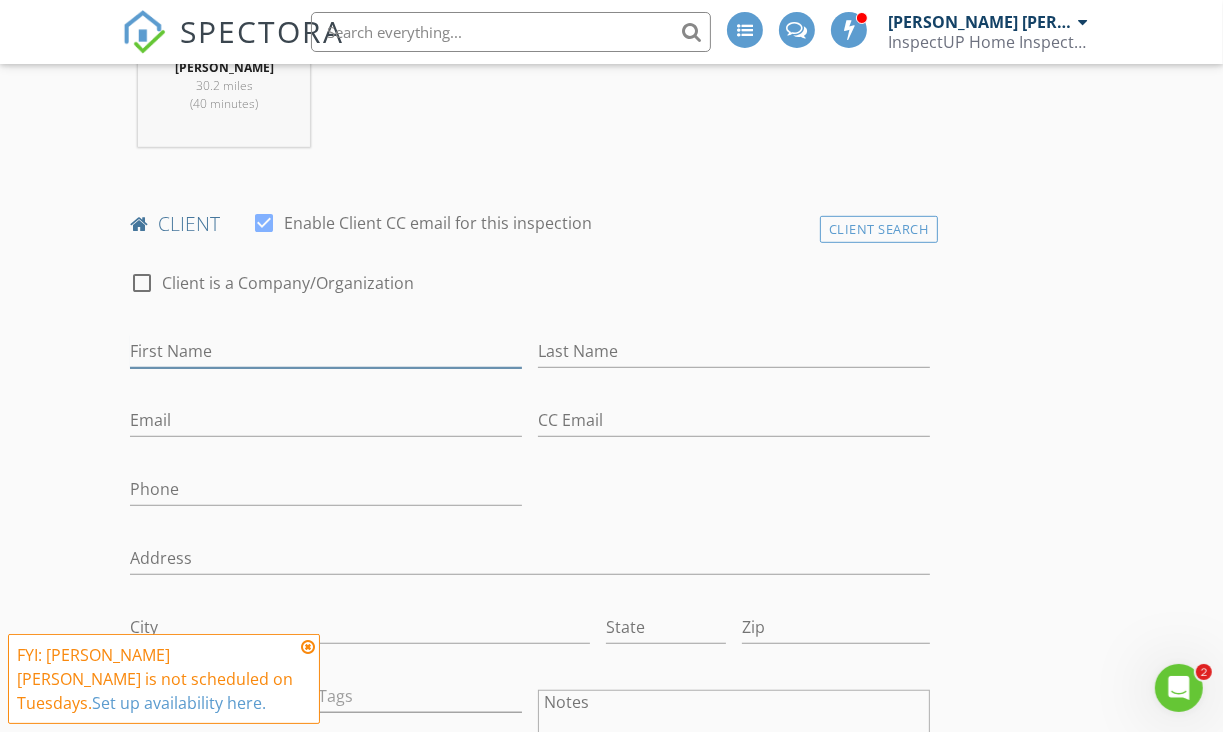 click on "First Name" at bounding box center [326, 351] 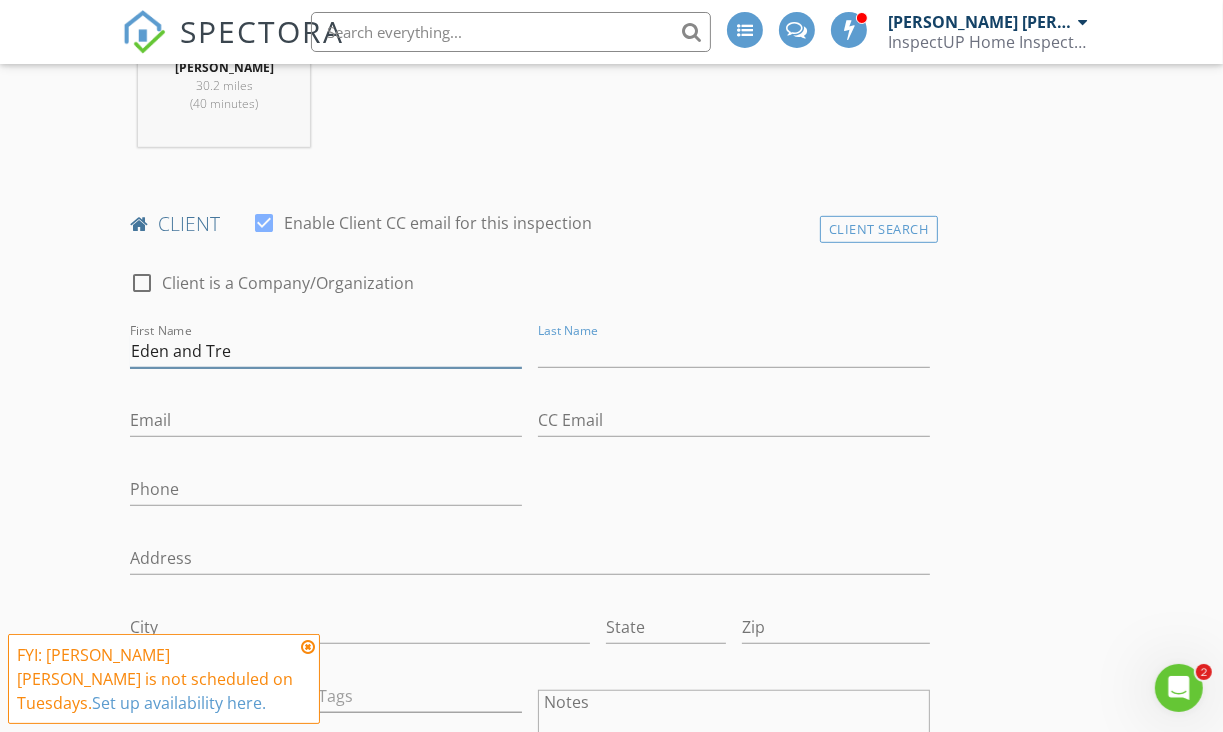 click on "Eden and Tre" at bounding box center [326, 351] 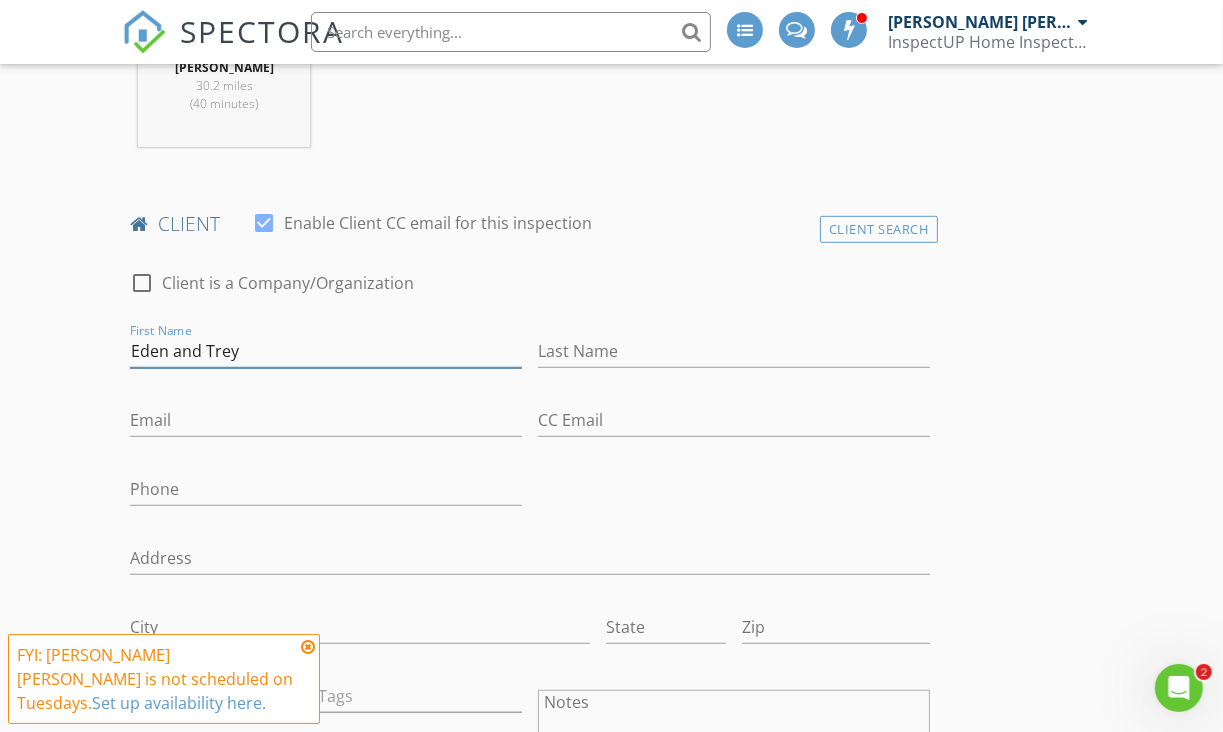 type on "Eden and Trey" 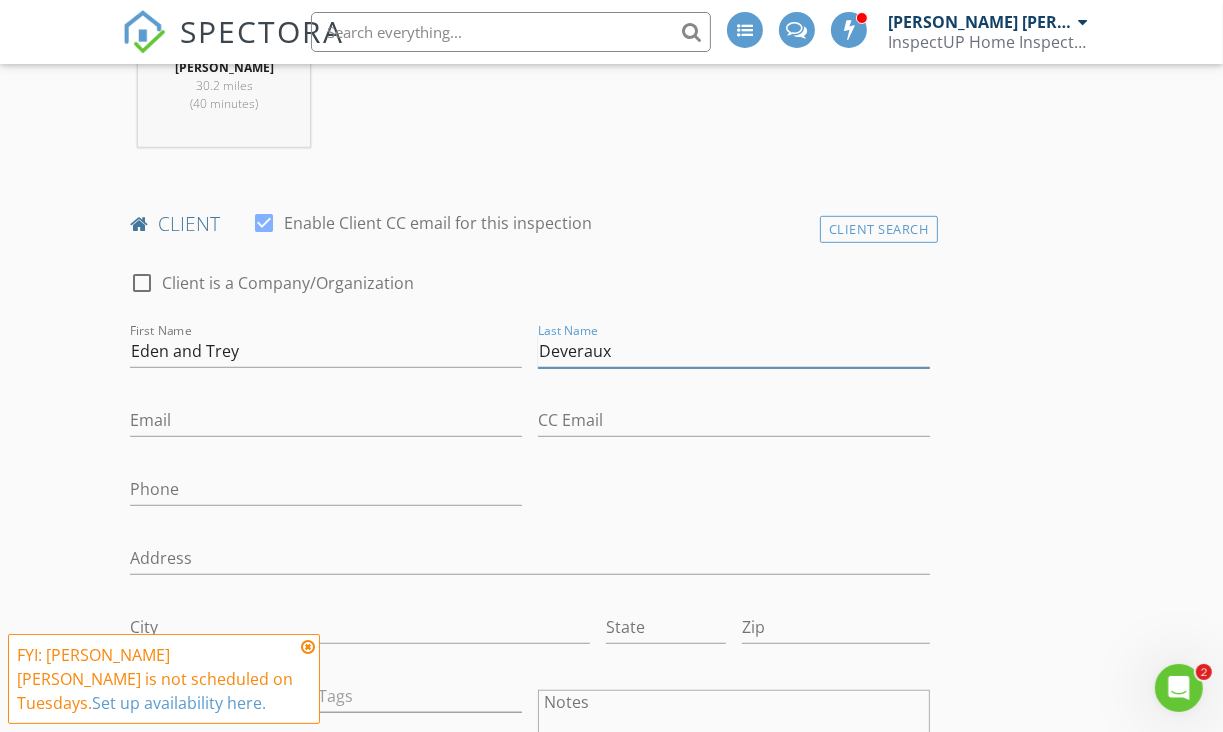 type on "Deveraux" 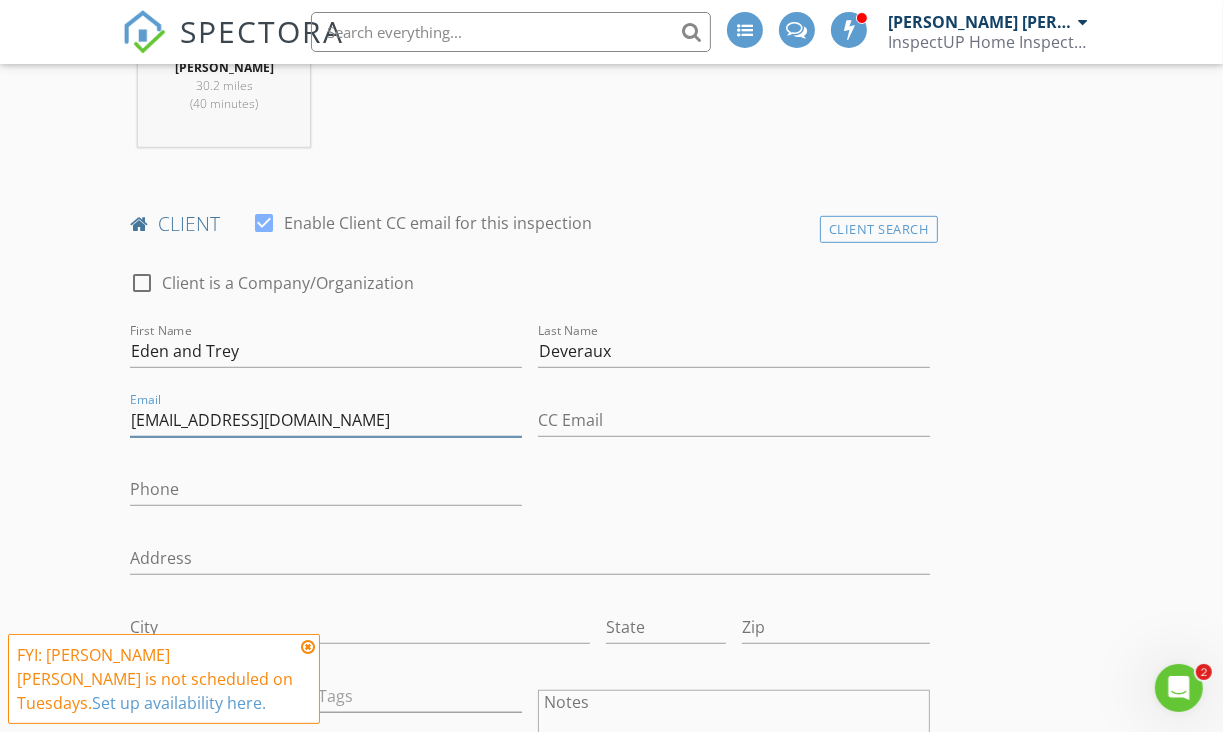 type on "[EMAIL_ADDRESS][DOMAIN_NAME]" 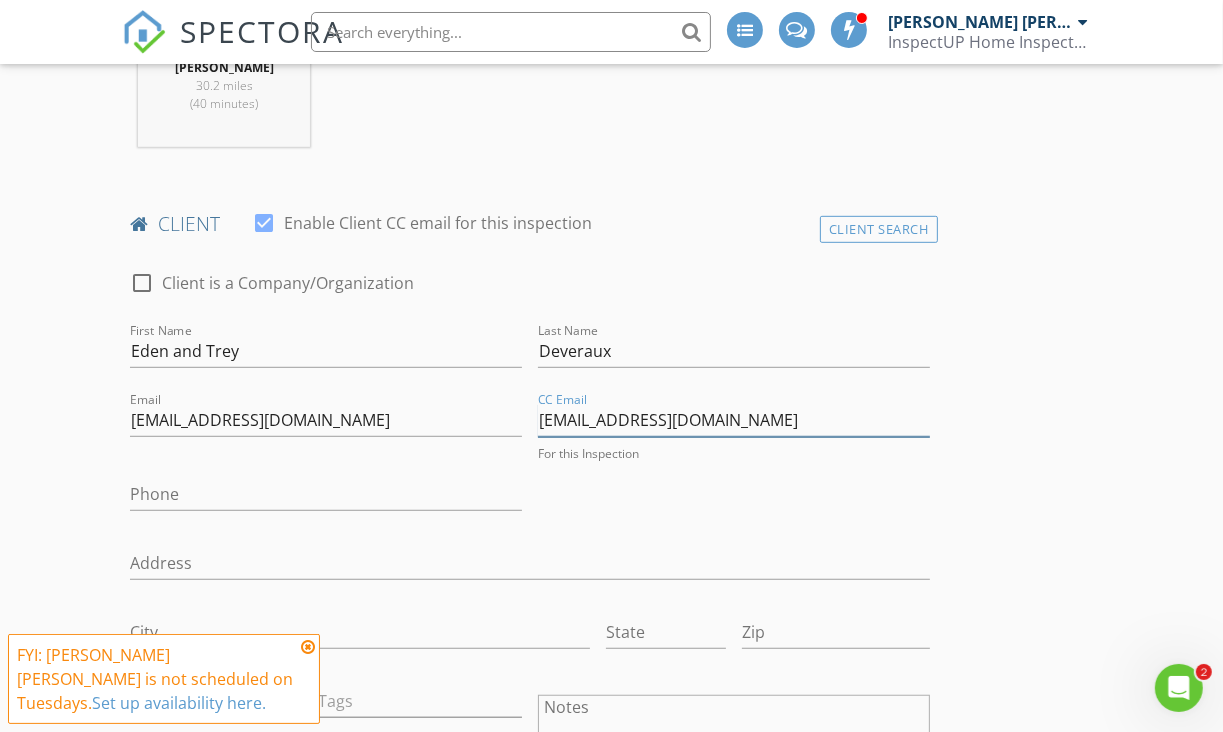 type on "[EMAIL_ADDRESS][DOMAIN_NAME]" 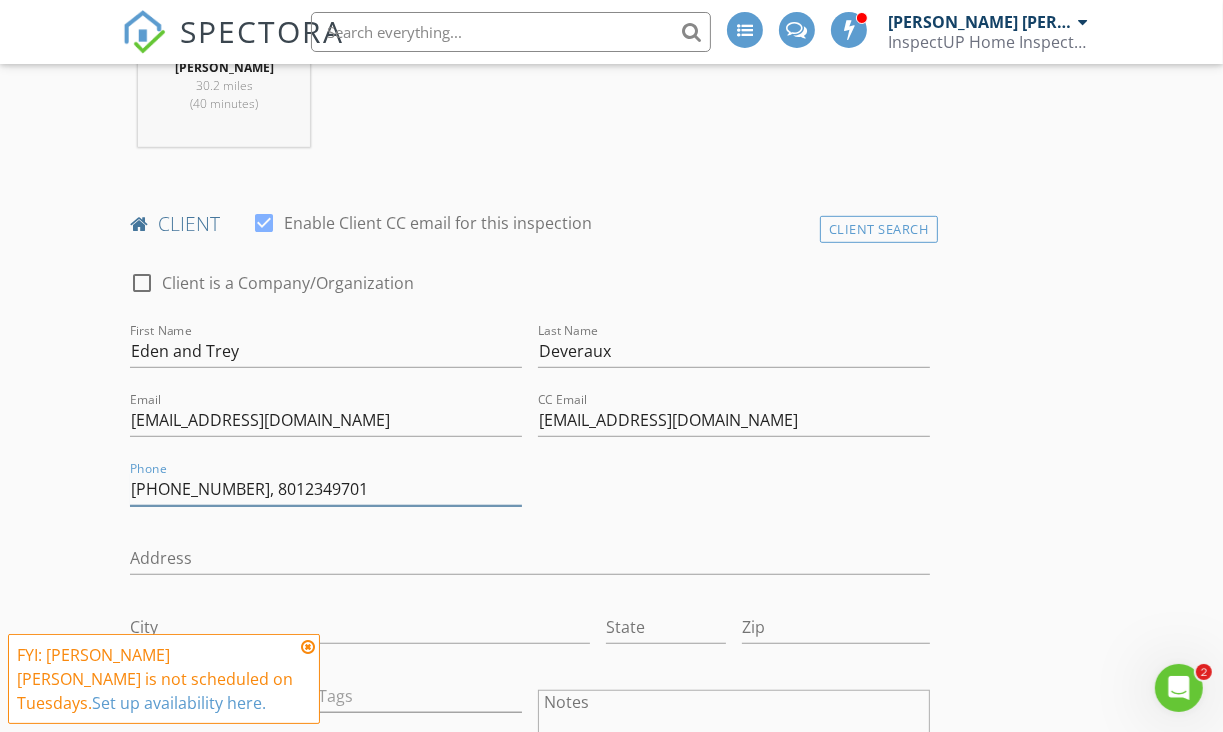 type on "801-885-4450, 8012349701" 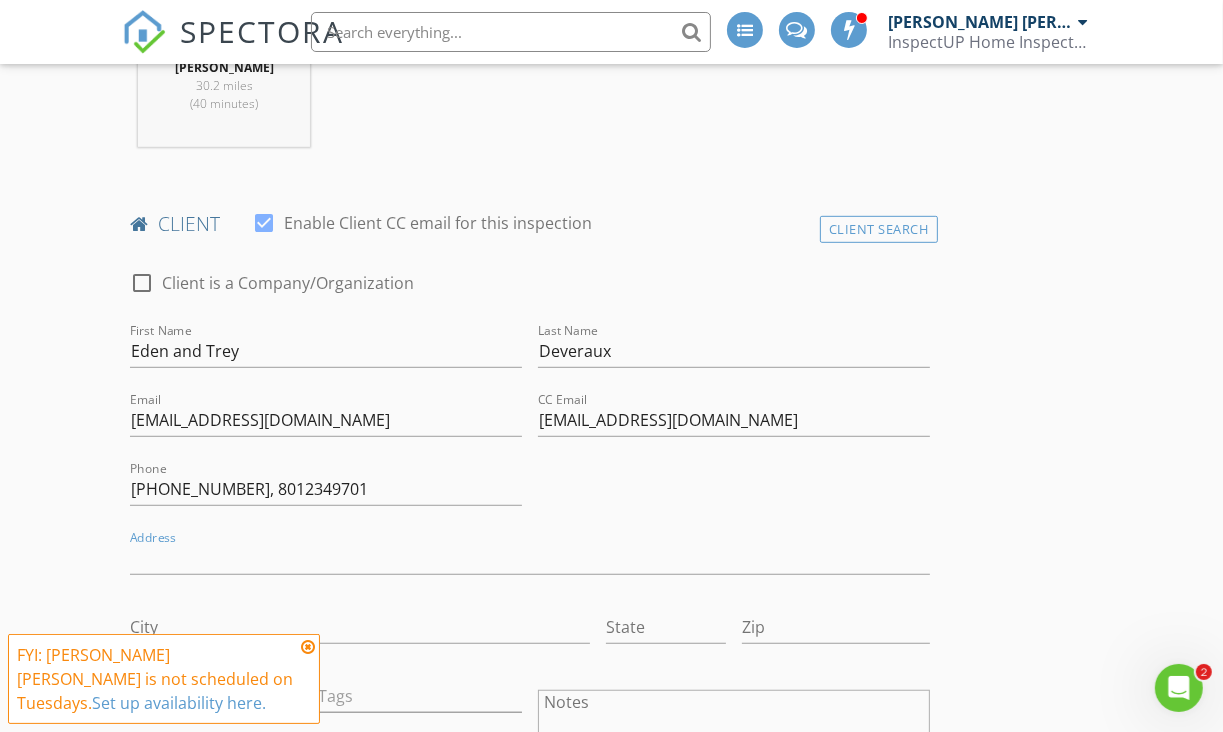 click on "New Inspection
INSPECTOR(S)
check_box   Jensen Paterson   PRIMARY   check_box_outline_blank   Andrew Eaton     Jensen Paterson arrow_drop_down   check_box_outline_blank Jensen Paterson specifically requested
Date/Time
07/15/2025 2:00 PM
Location
Address Search       Address 352 N Corridor Ln   Unit   City Saratoga Springs   State UT   Zip 84045   County Utah     Square Feet 1953   Year Built 2025   Foundation Basement arrow_drop_down     Jensen Paterson     30.2 miles     (40 minutes)
client
check_box Enable Client CC email for this inspection   Client Search     check_box_outline_blank Client is a Company/Organization     First Name Eden and Trey   Last Name Deveraux   Email deverauxeden@gmail.com   CC Email deverauxtregan@gmail.com   Phone 801-885-4450, 8012349701   Address   City   State   Zip     Tags         Notes   Private Notes" at bounding box center (611, 1286) 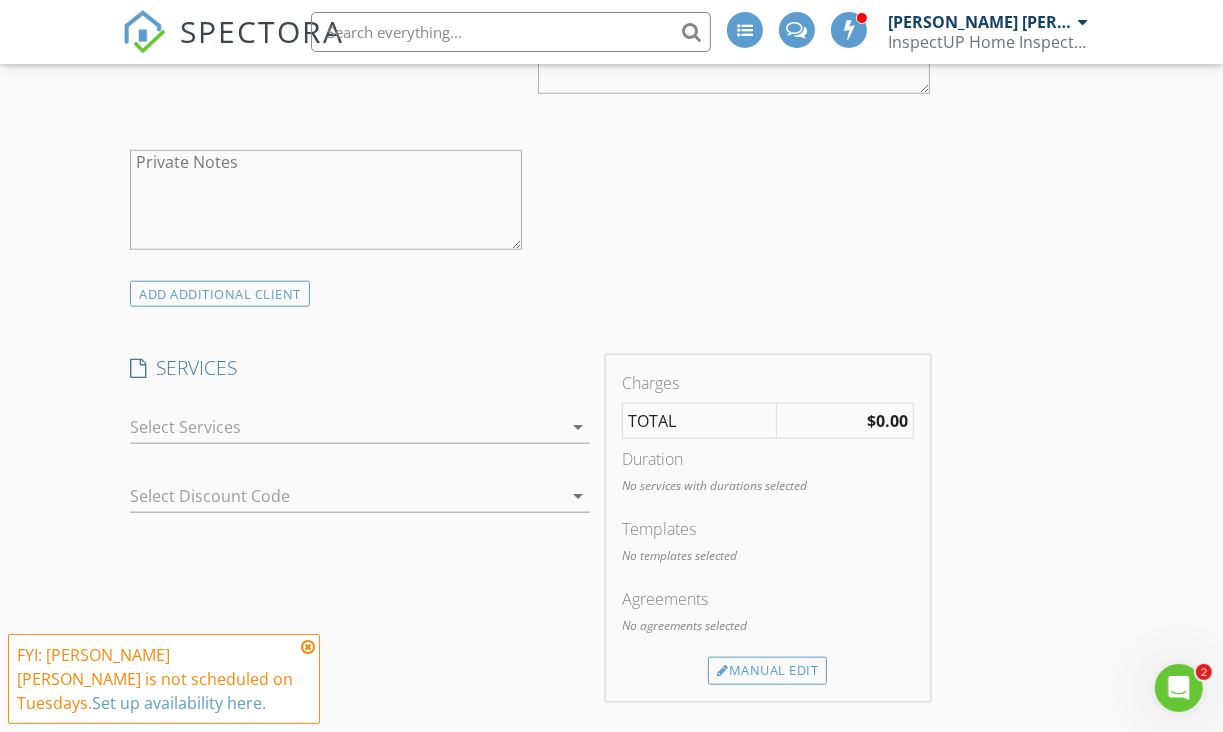 scroll, scrollTop: 1600, scrollLeft: 0, axis: vertical 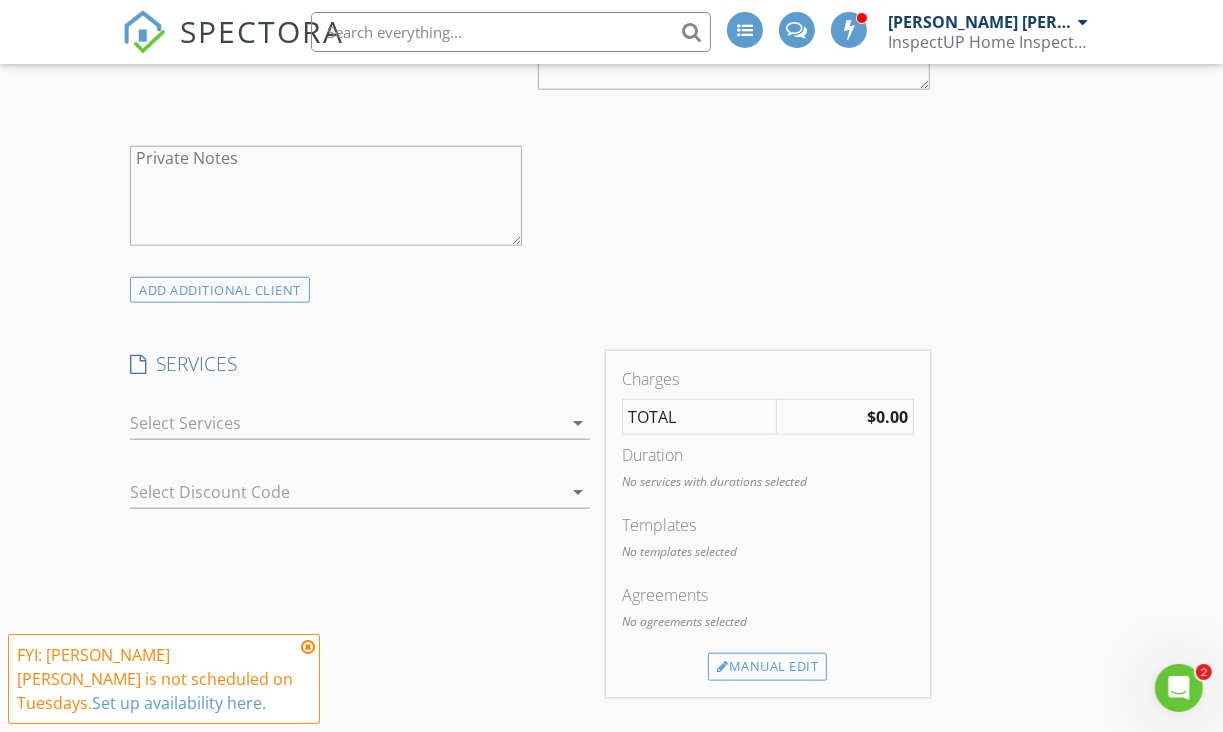 click at bounding box center [346, 423] 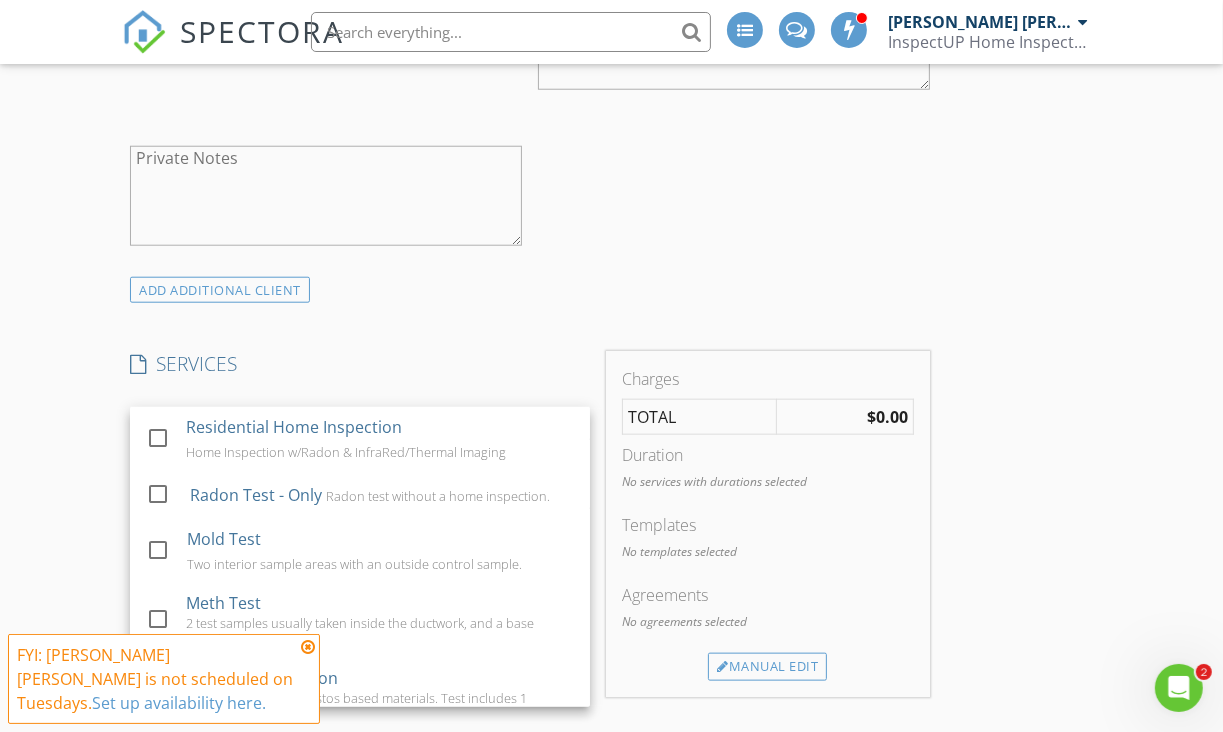 click on "Residential Home Inspection" at bounding box center (294, 427) 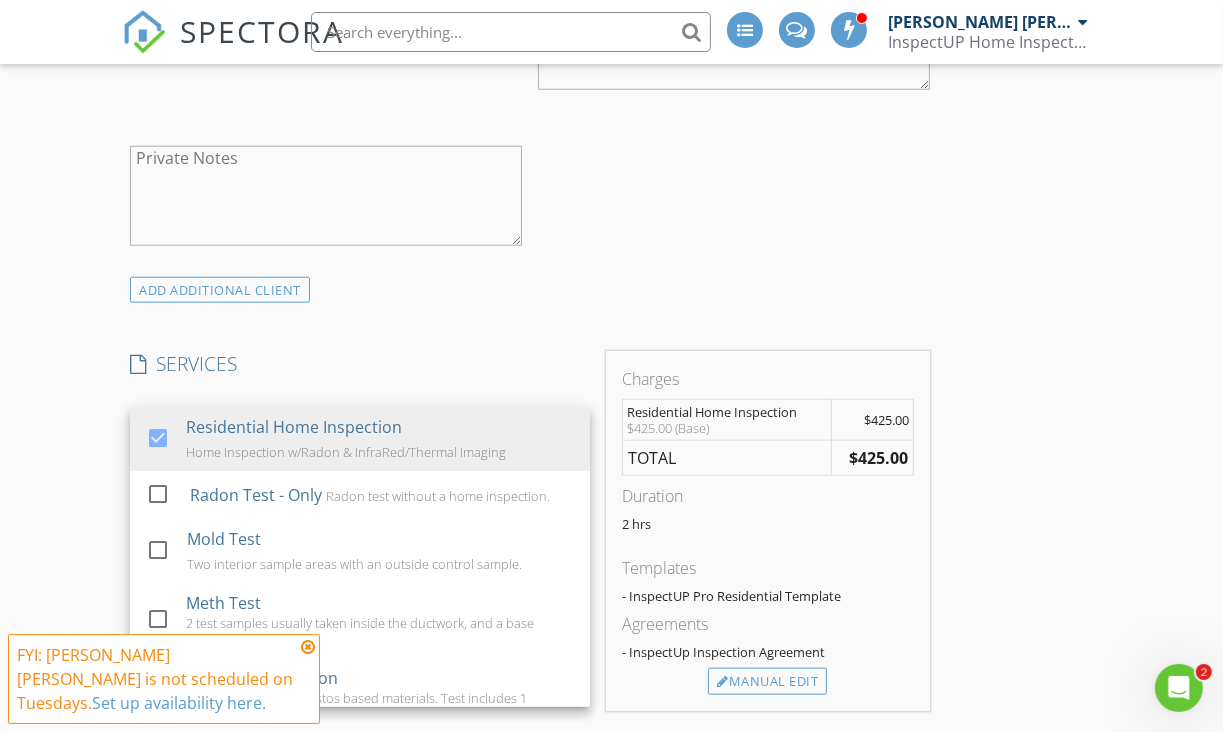 click on "New Inspection
INSPECTOR(S)
check_box   Jensen Paterson   PRIMARY   check_box_outline_blank   Andrew Eaton     Jensen Paterson arrow_drop_down   check_box_outline_blank Jensen Paterson specifically requested
Date/Time
07/15/2025 2:00 PM
Location
Address Search       Address 352 N Corridor Ln   Unit   City Saratoga Springs   State UT   Zip 84045   County Utah     Square Feet 1953   Year Built 2025   Foundation Basement arrow_drop_down     Jensen Paterson     30.2 miles     (40 minutes)
client
check_box Enable Client CC email for this inspection   Client Search     check_box_outline_blank Client is a Company/Organization     First Name Eden and Trey   Last Name Deveraux   Email deverauxeden@gmail.com   CC Email deverauxtregan@gmail.com   Phone 801-885-4450, 8012349701   Address   City   State   Zip     Tags         Notes   Private Notes" at bounding box center (611, 593) 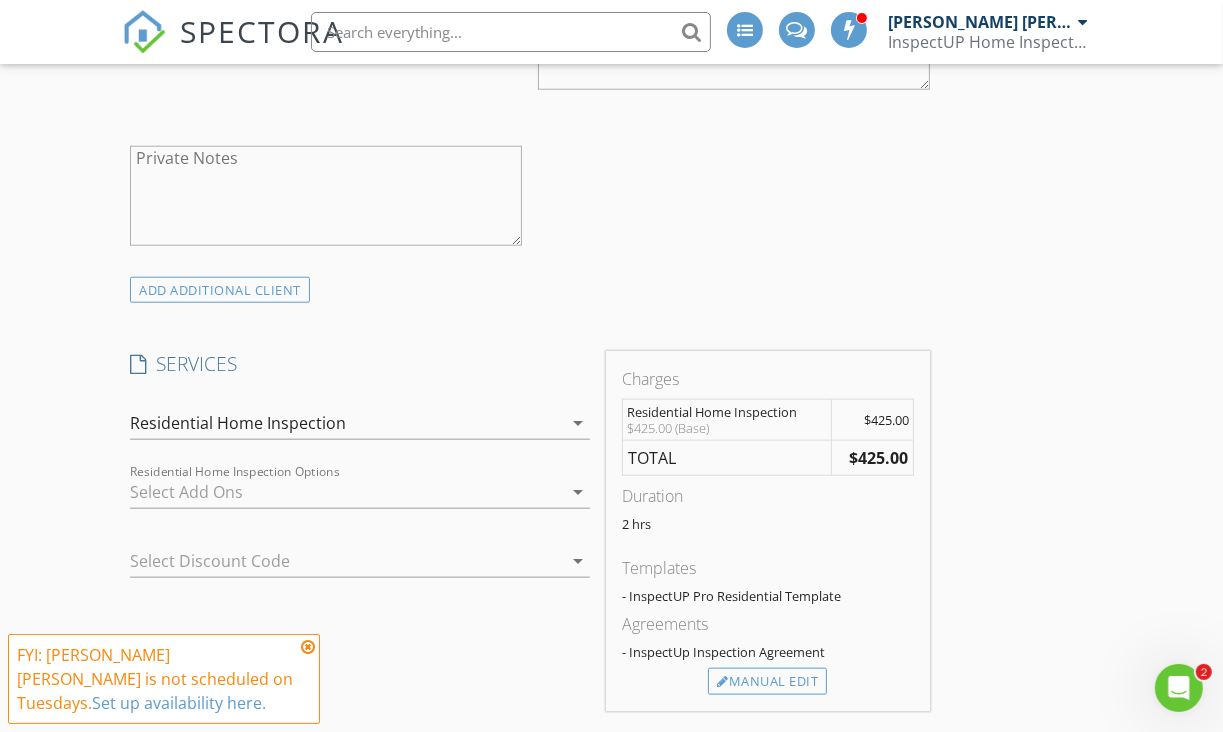 click at bounding box center (346, 492) 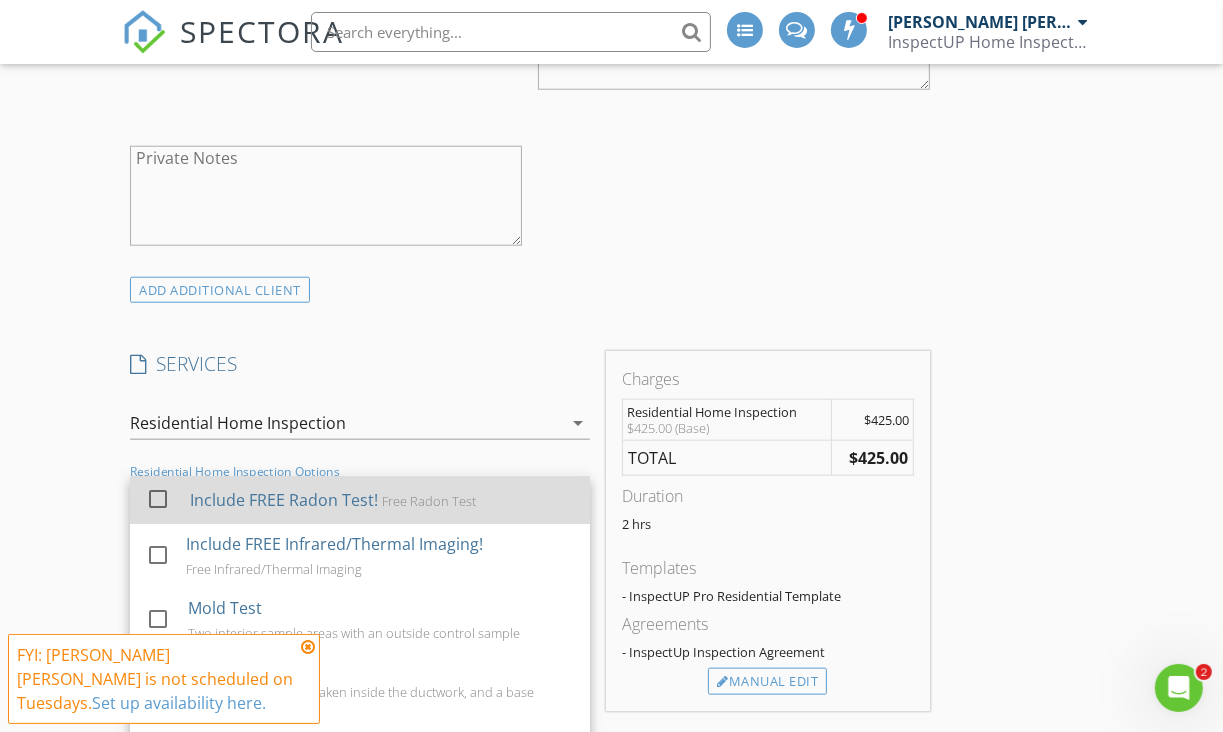 drag, startPoint x: 156, startPoint y: 475, endPoint x: 160, endPoint y: 487, distance: 12.649111 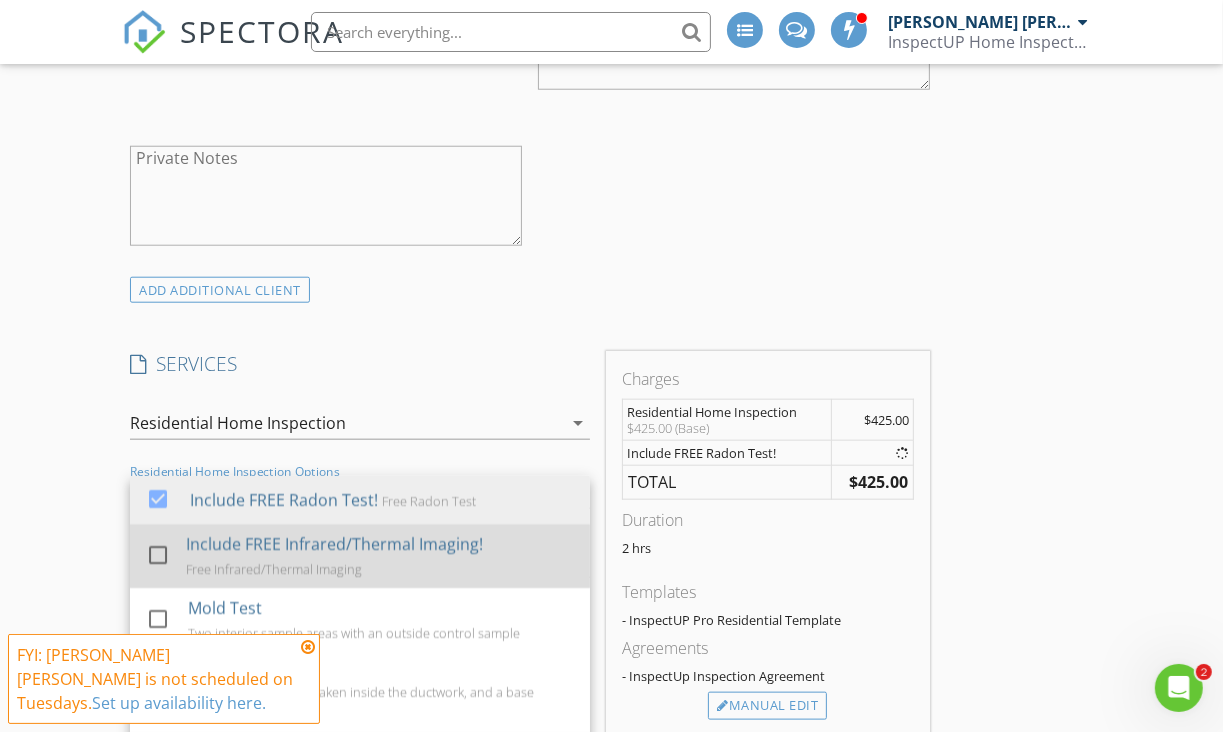 click at bounding box center (158, 555) 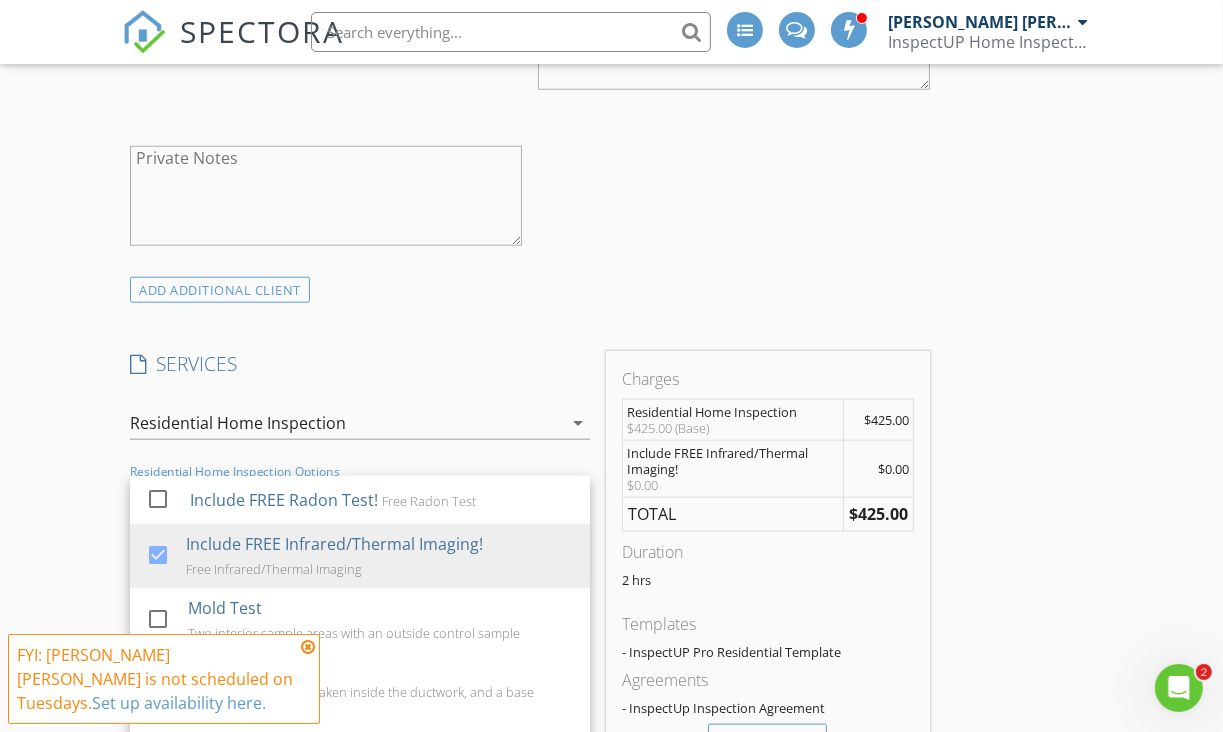 click on "check_box_outline_blank Client is a Company/Organization     First Name Eden and Trey   Last Name Deveraux   Email deverauxeden@gmail.com   CC Email deverauxtregan@gmail.com   Phone 801-885-4450, 8012349701   Address   City   State   Zip     Tags         Notes   Private Notes" at bounding box center [529, -87] 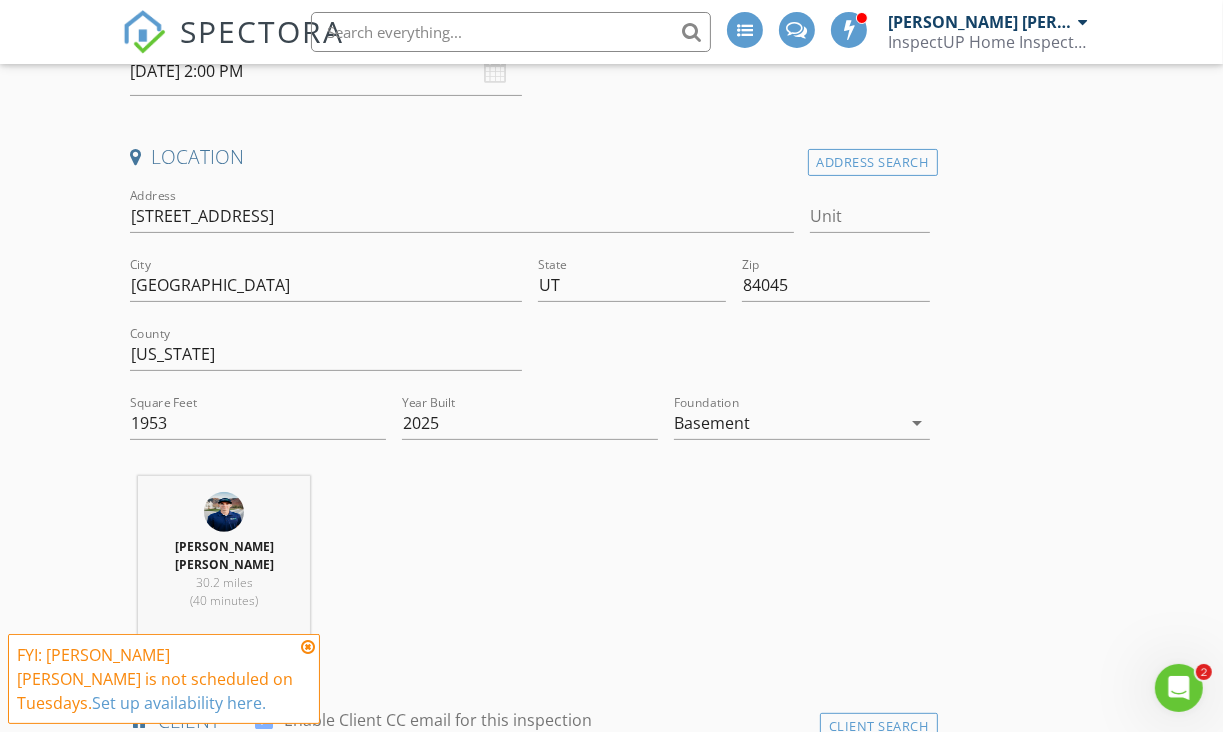 scroll, scrollTop: 400, scrollLeft: 0, axis: vertical 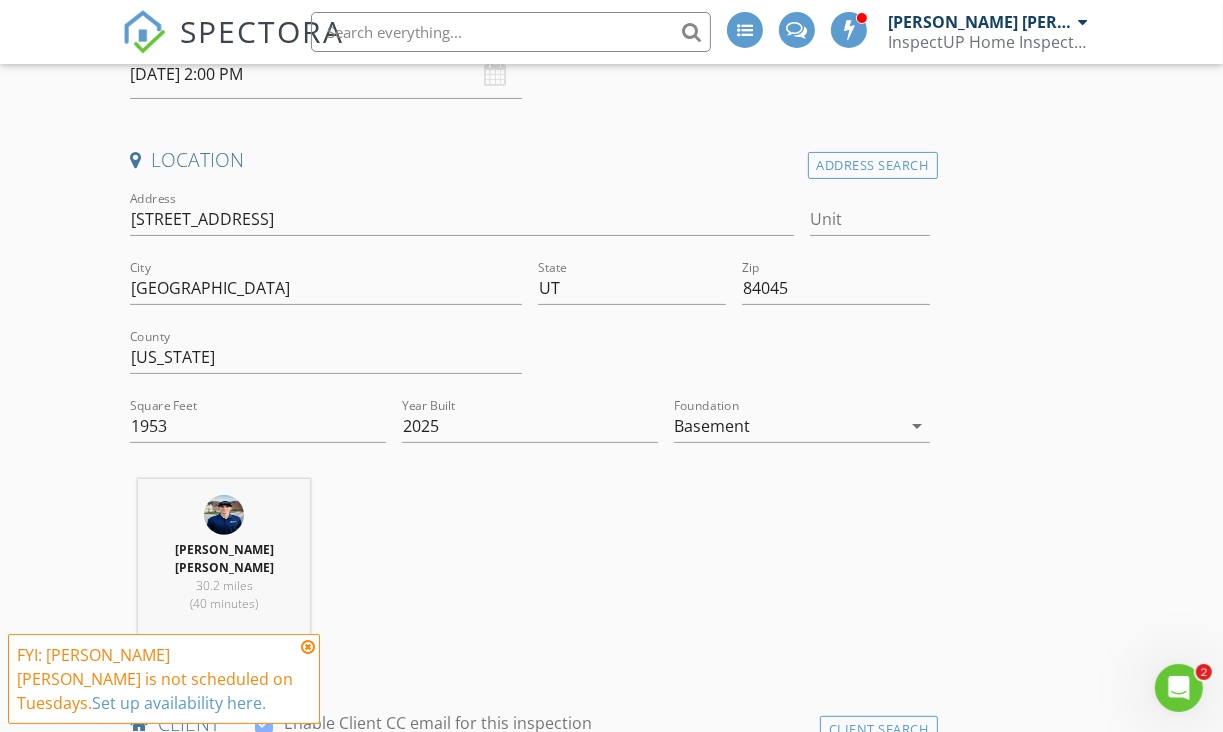 click on "Basement" at bounding box center [788, 426] 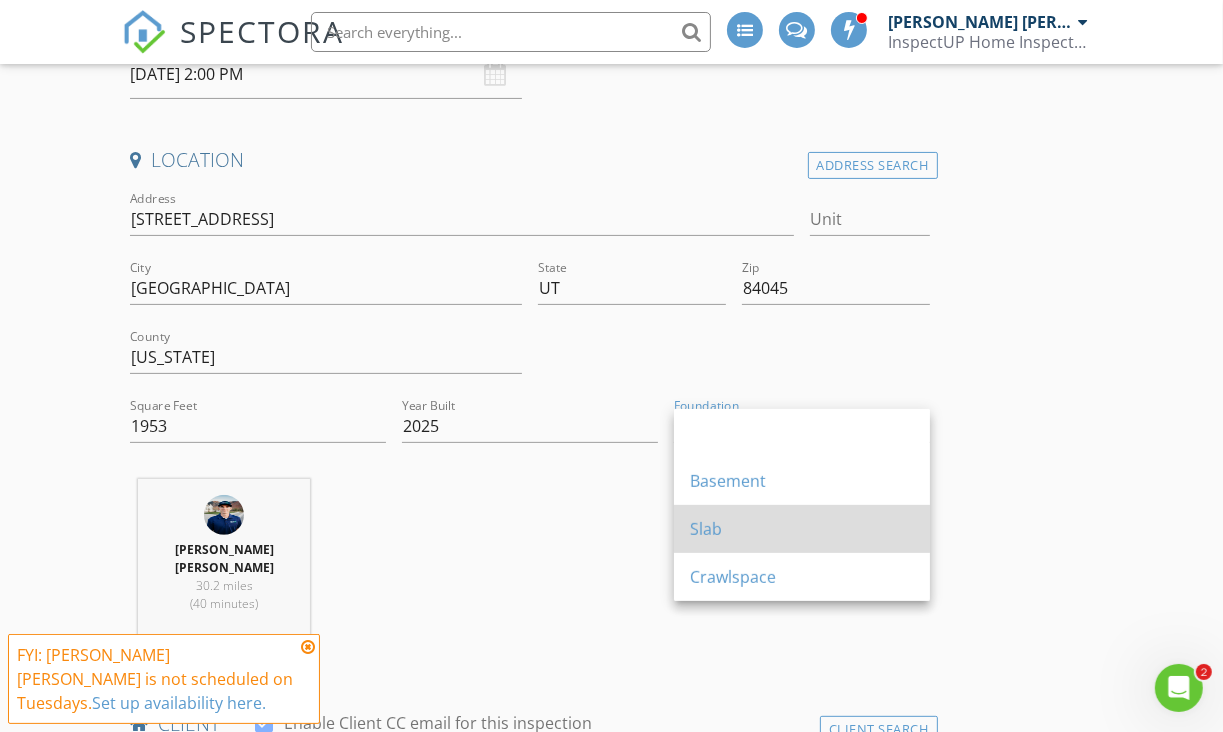 click on "Slab" at bounding box center [802, 529] 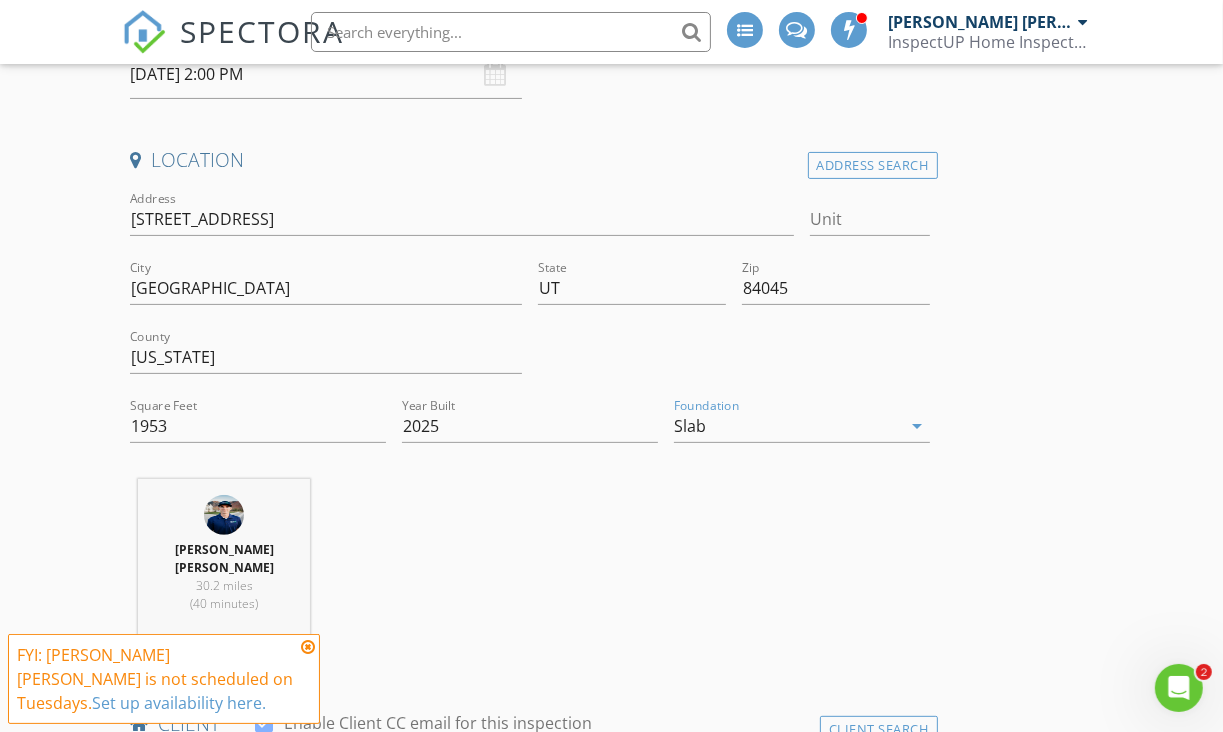 click on "Jensen Paterson     30.2 miles     (40 minutes)" at bounding box center [529, 571] 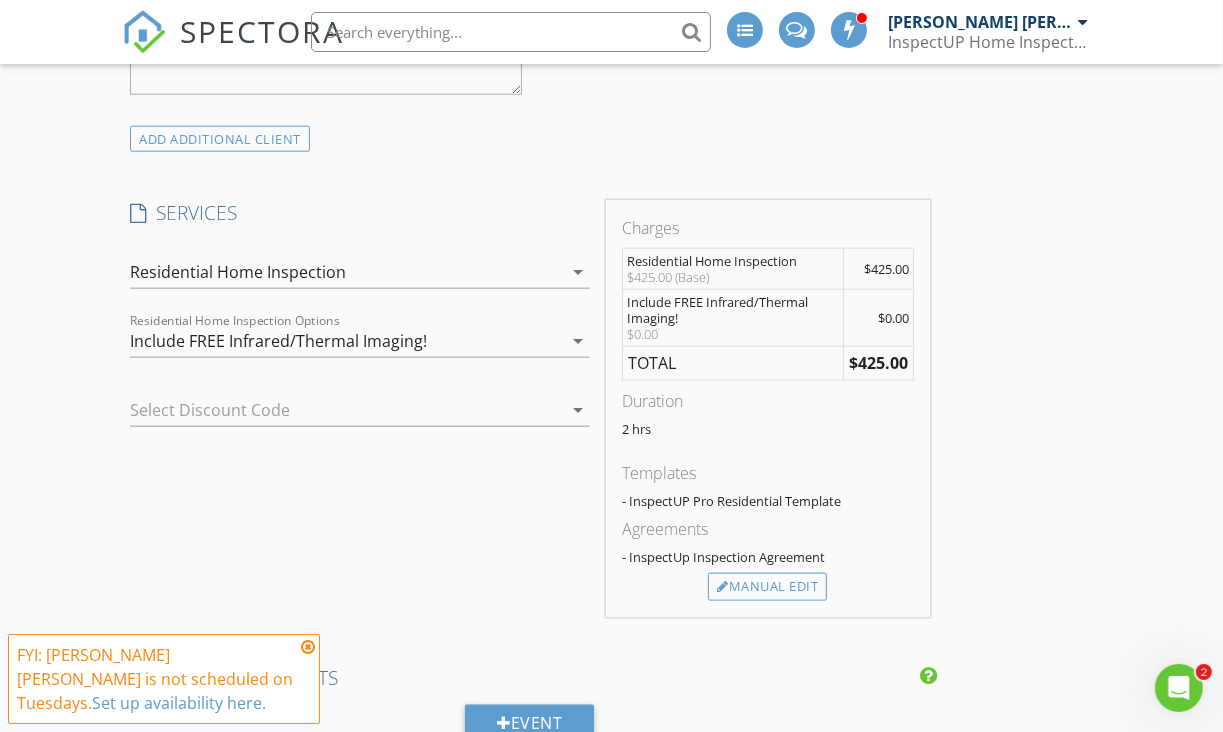 scroll, scrollTop: 1800, scrollLeft: 0, axis: vertical 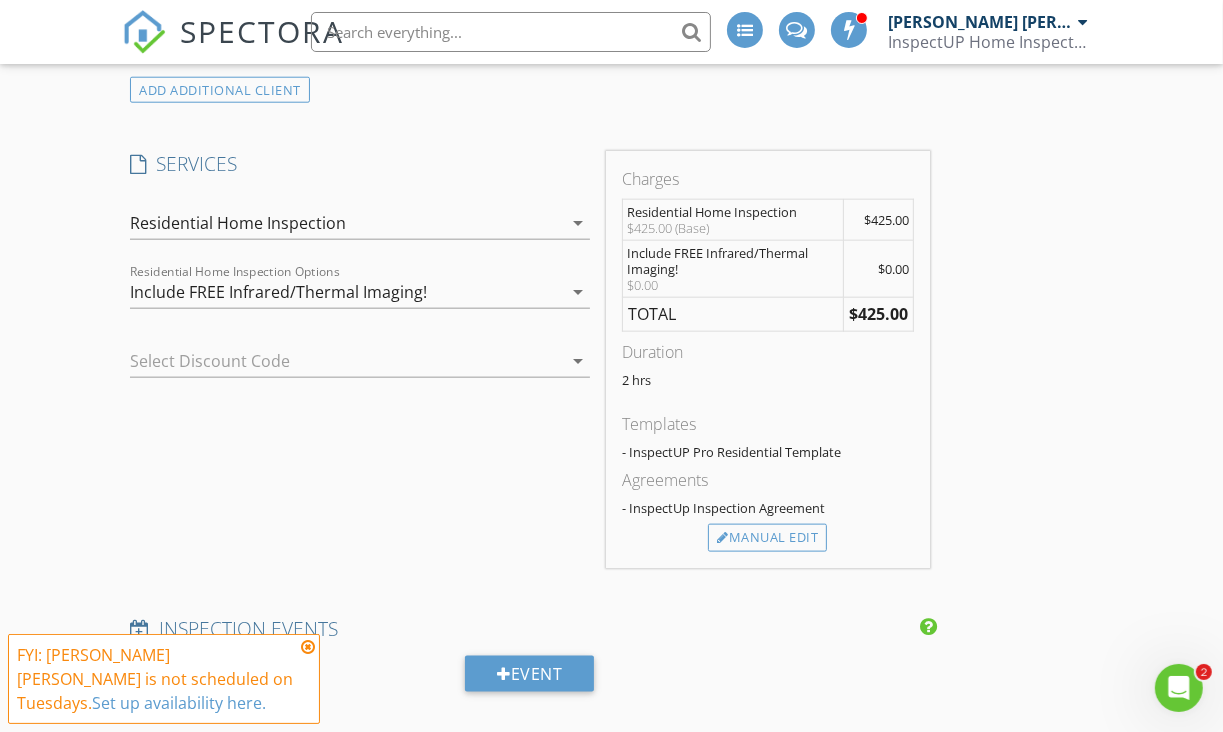 click on "Include FREE Infrared/Thermal Imaging!" at bounding box center [346, 292] 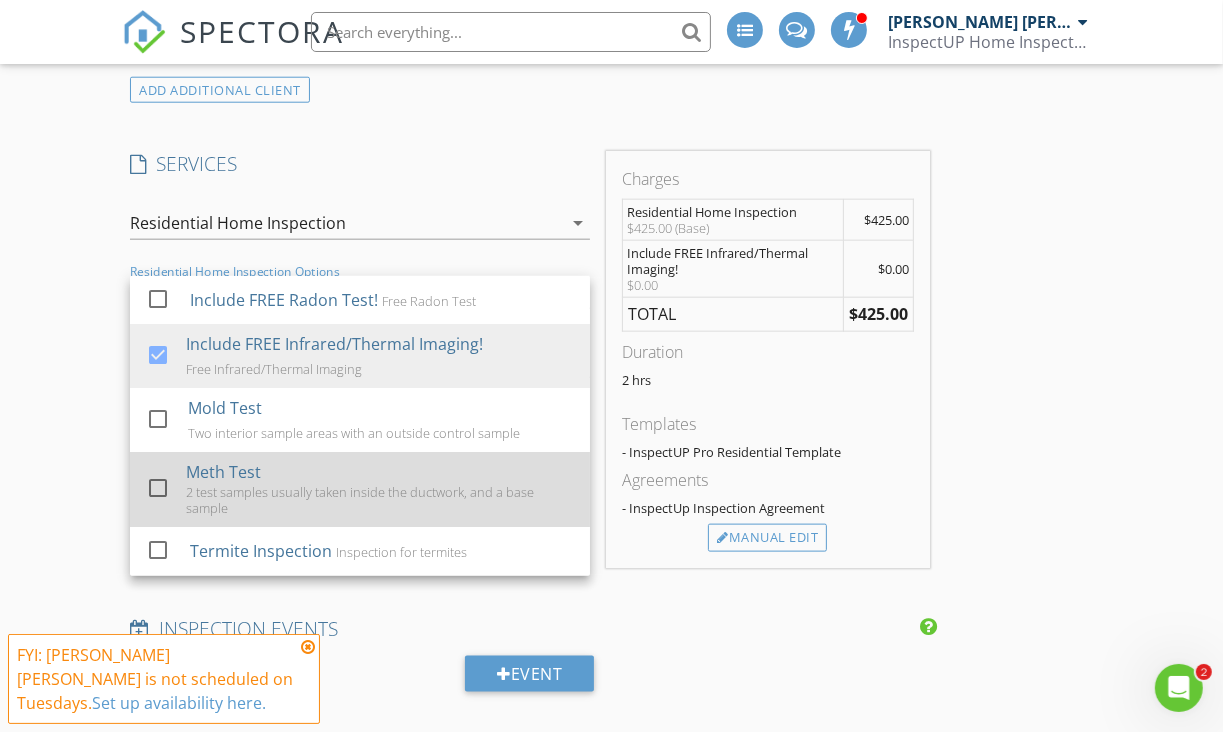 click at bounding box center [158, 488] 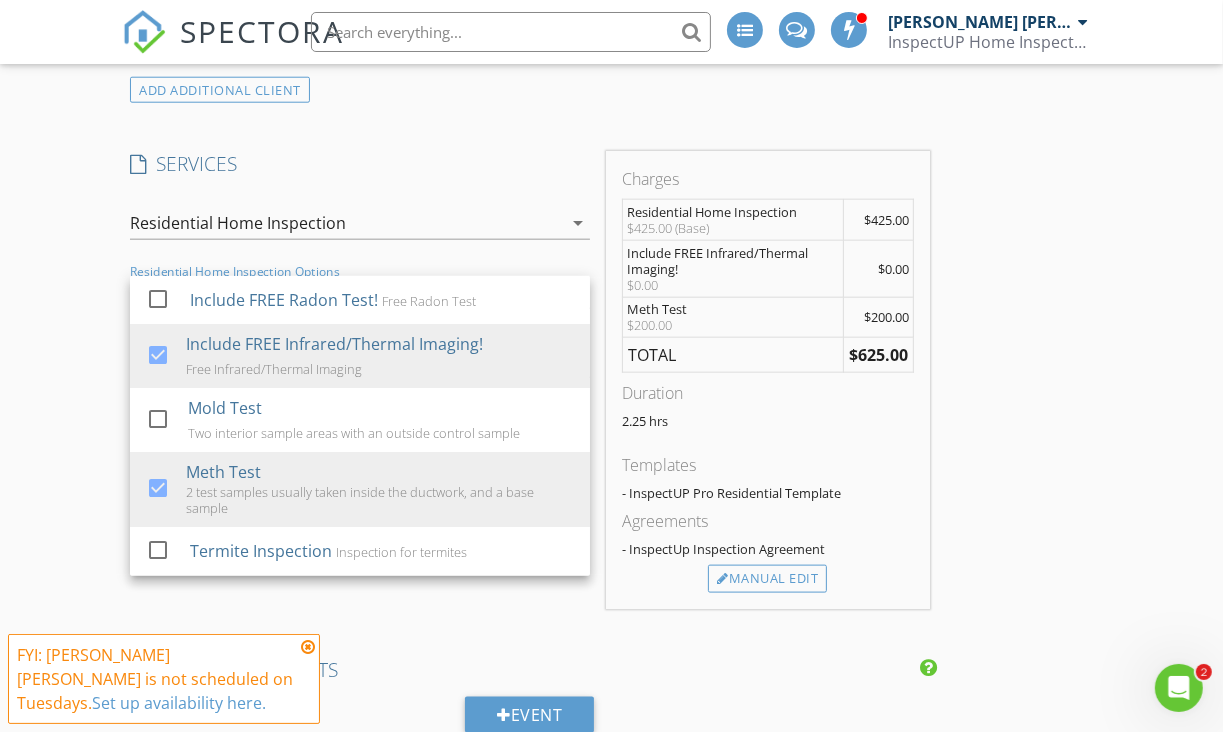 click on "New Inspection
INSPECTOR(S)
check_box   Jensen Paterson   PRIMARY   check_box_outline_blank   Andrew Eaton     Jensen Paterson arrow_drop_down   check_box_outline_blank Jensen Paterson specifically requested
Date/Time
07/15/2025 2:00 PM
Location
Address Search       Address 352 N Corridor Ln   Unit   City Saratoga Springs   State UT   Zip 84045   County Utah     Square Feet 1953   Year Built 2025   Foundation Slab arrow_drop_down     Jensen Paterson     30.2 miles     (40 minutes)
client
check_box Enable Client CC email for this inspection   Client Search     check_box_outline_blank Client is a Company/Organization     First Name Eden and Trey   Last Name Deveraux   Email deverauxeden@gmail.com   CC Email deverauxtregan@gmail.com   Phone 801-885-4450, 8012349701   Address   City   State   Zip     Tags         Notes   Private Notes          check_box" at bounding box center [611, 442] 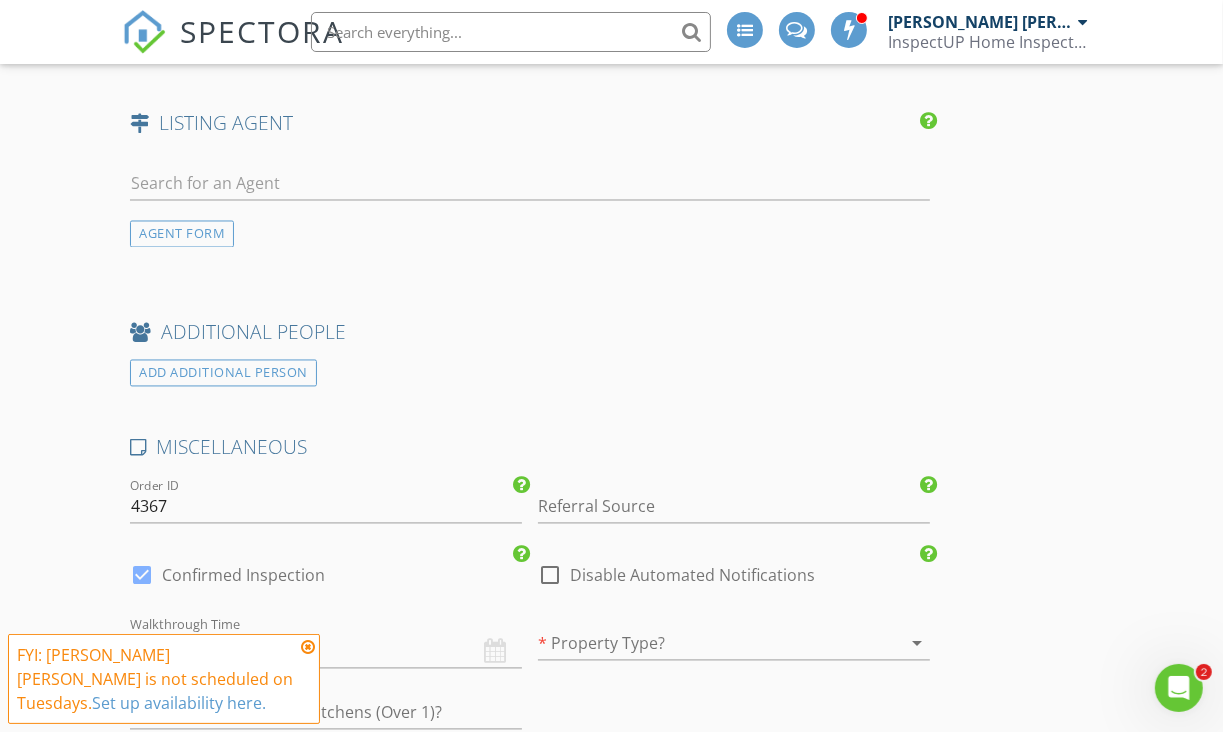 scroll, scrollTop: 3000, scrollLeft: 0, axis: vertical 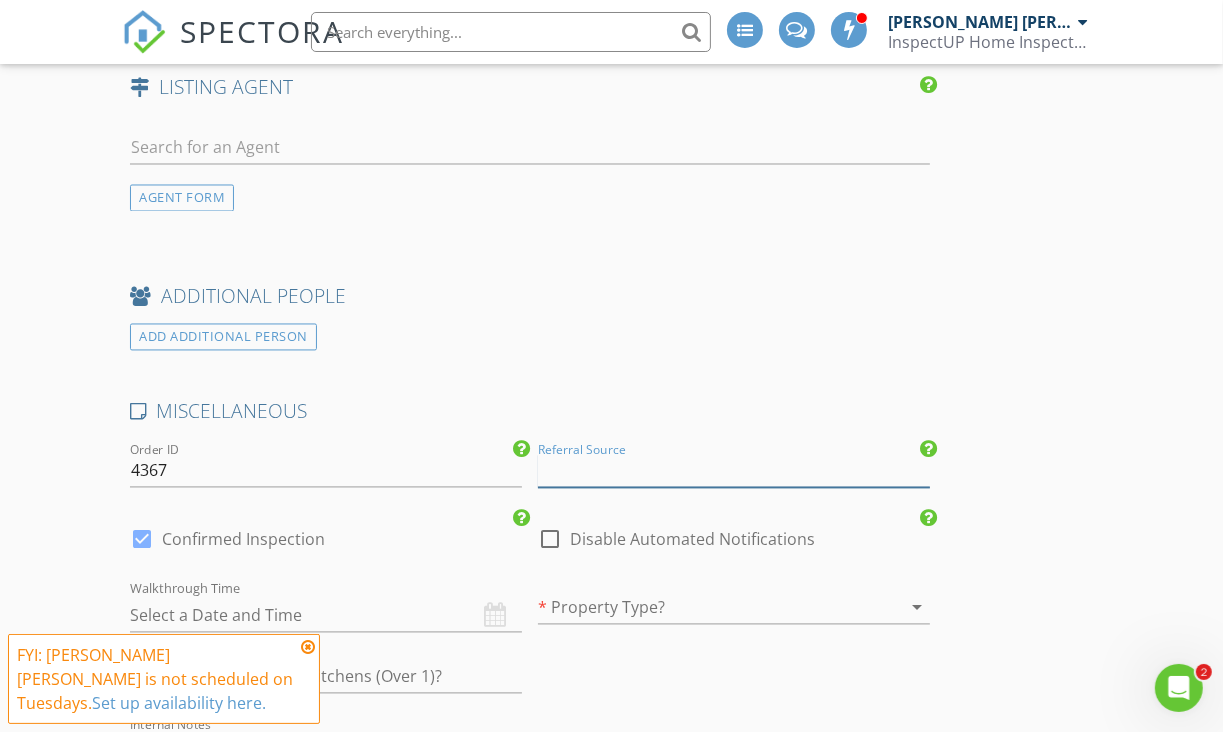 click at bounding box center [734, 471] 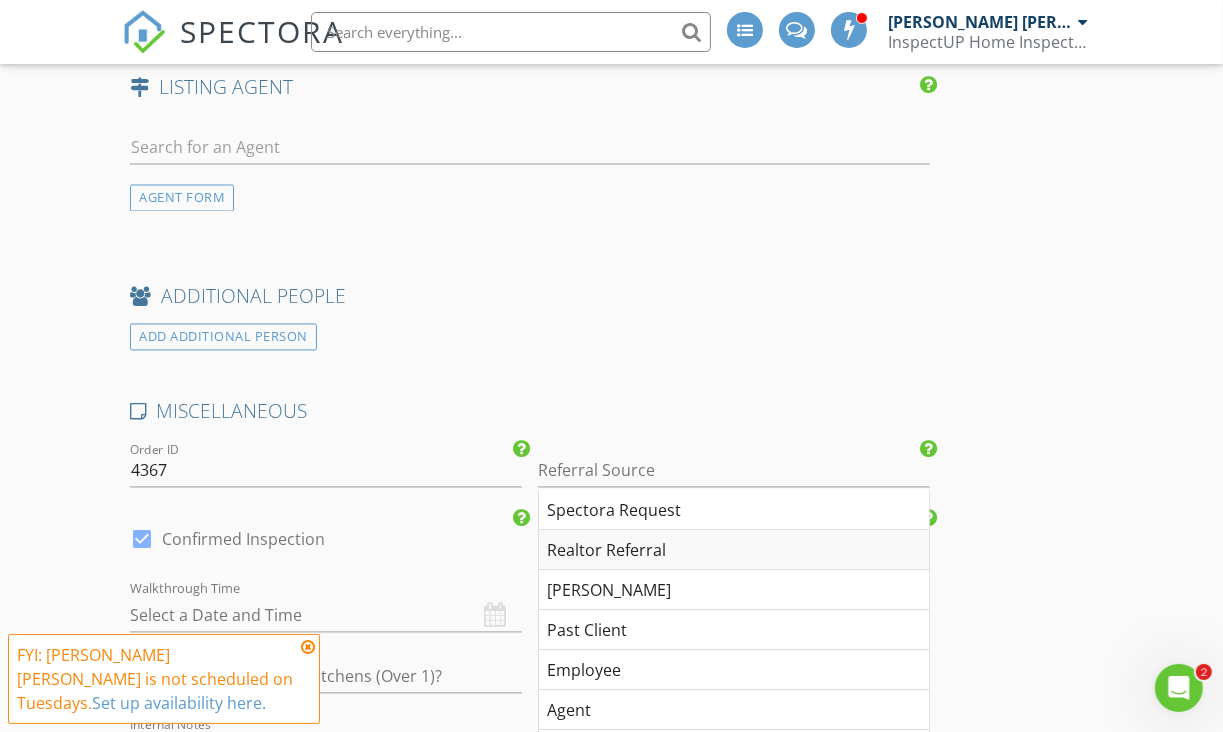 click on "Realtor Referral" at bounding box center (734, 551) 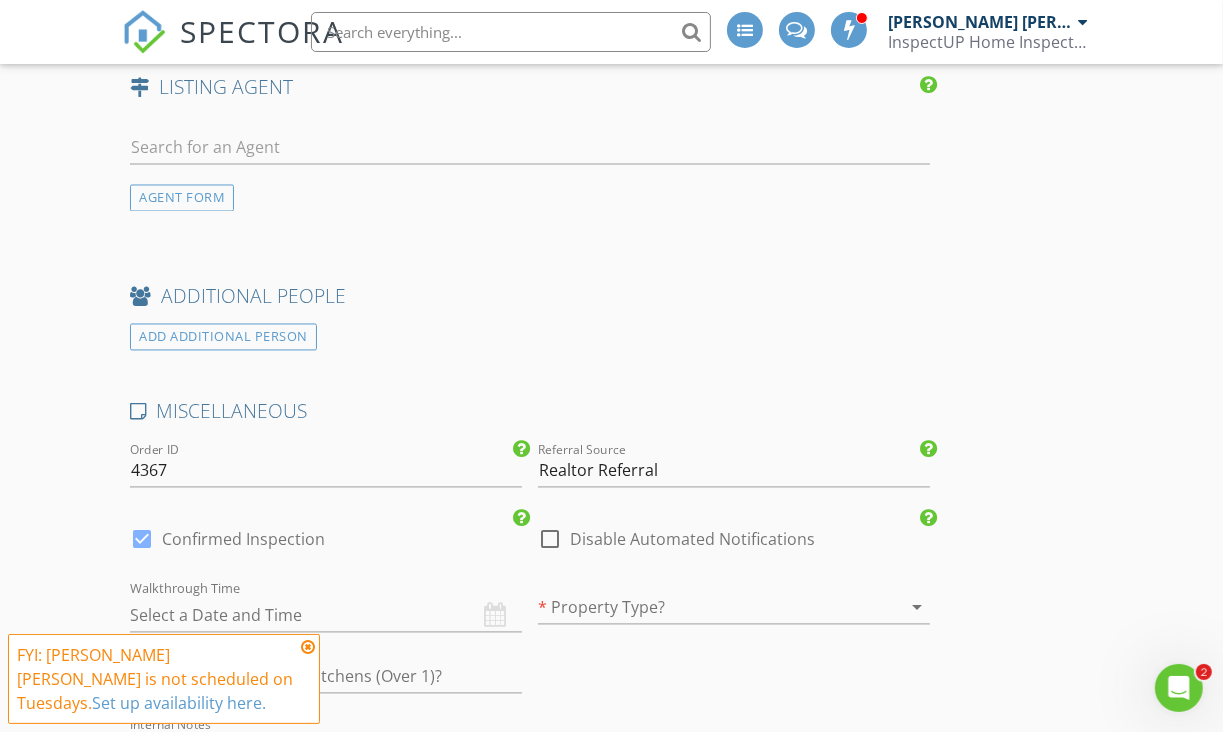 click at bounding box center (326, 616) 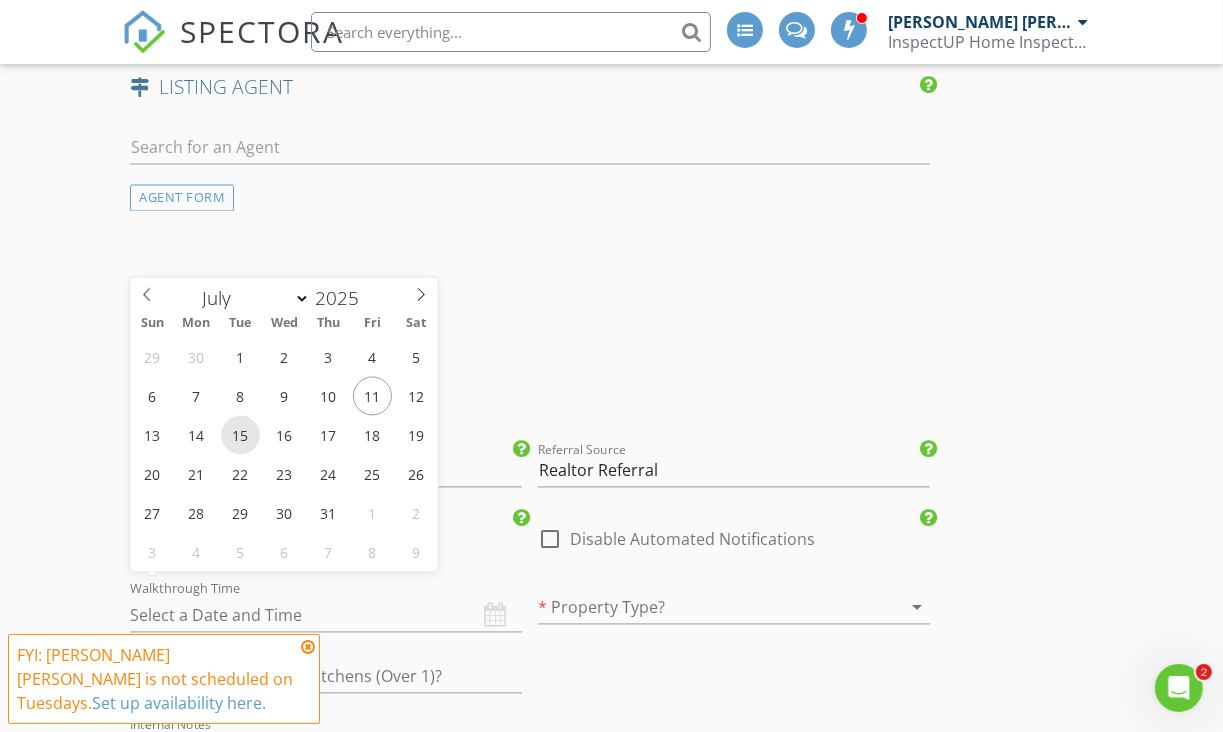 type on "07/15/2025 12:00 PM" 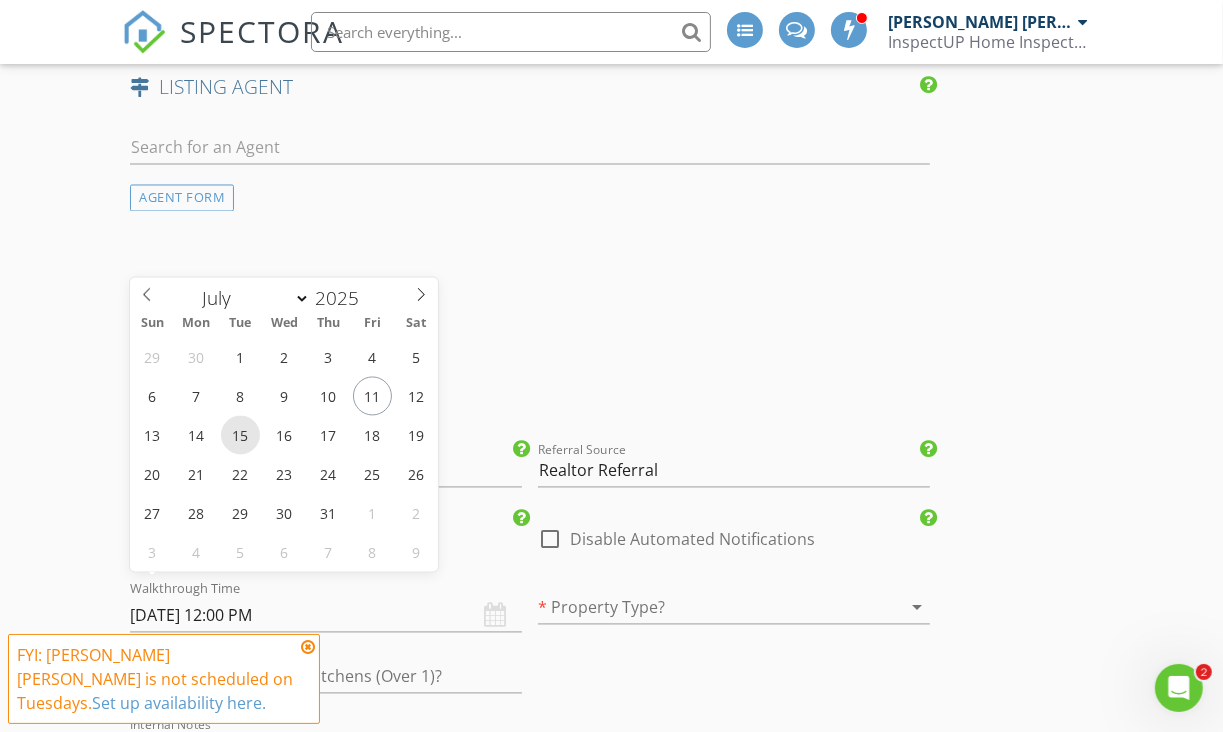 scroll, scrollTop: 1, scrollLeft: 0, axis: vertical 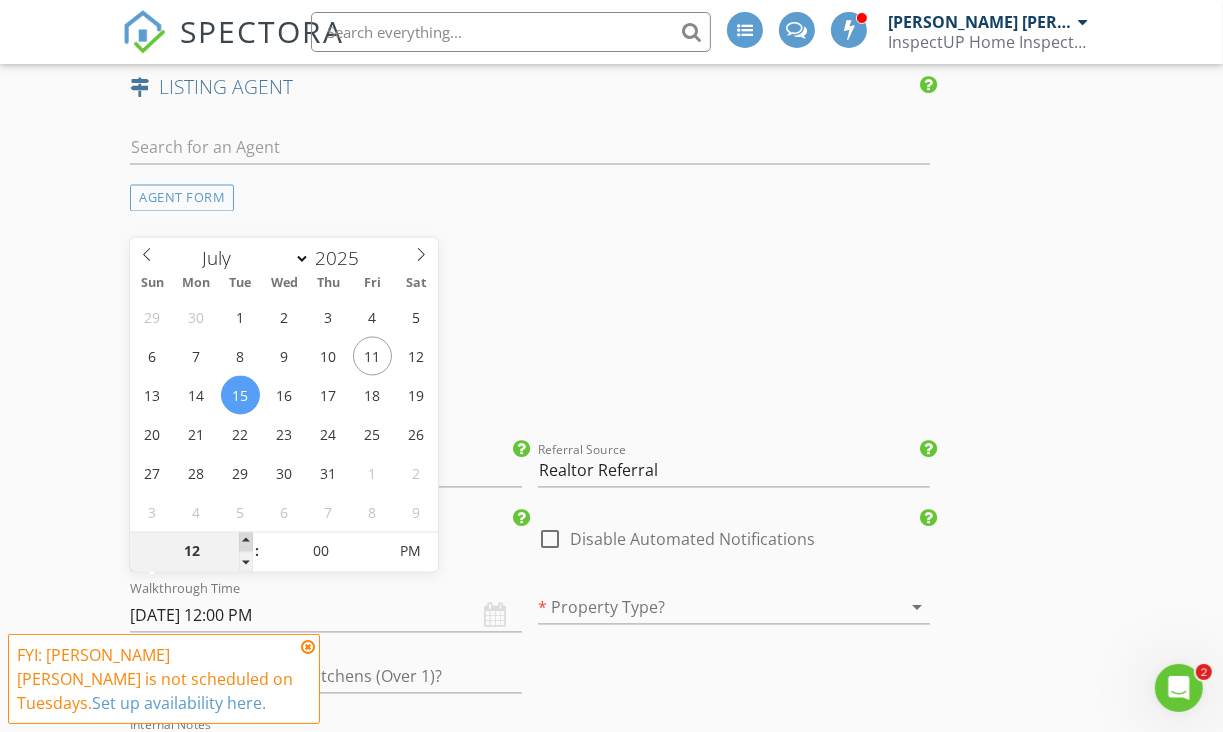 type on "01" 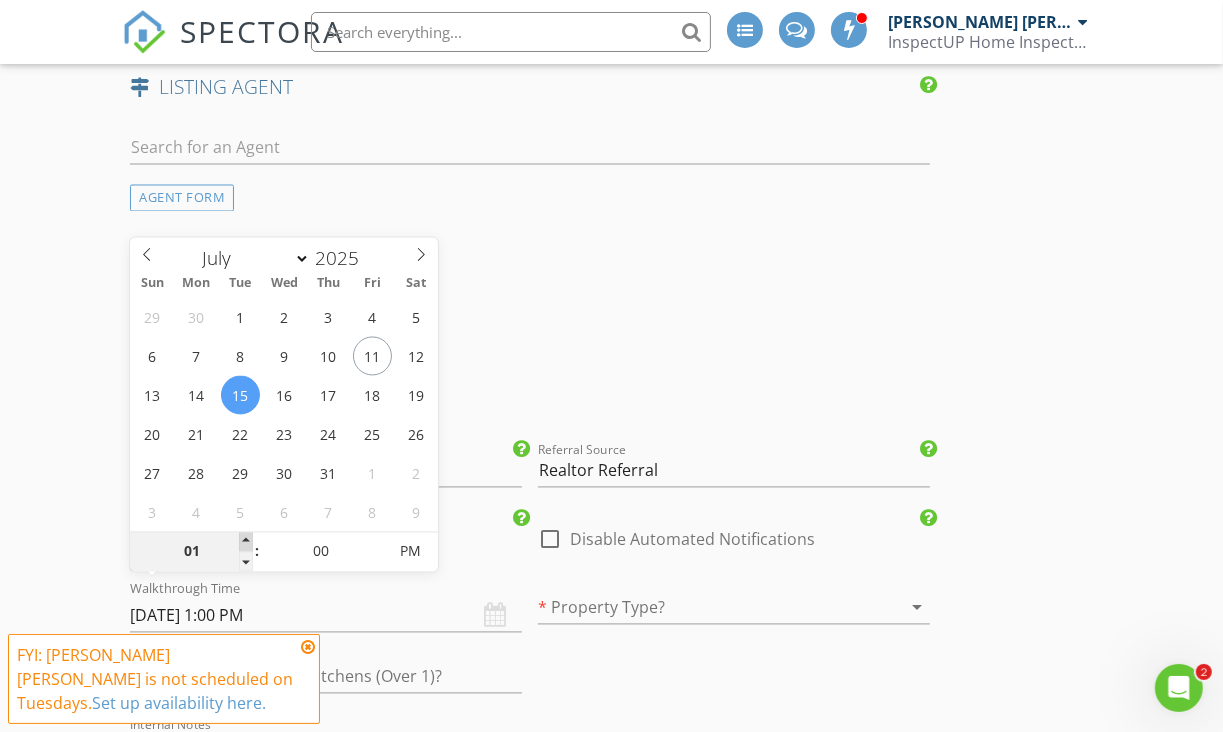 click at bounding box center (246, 542) 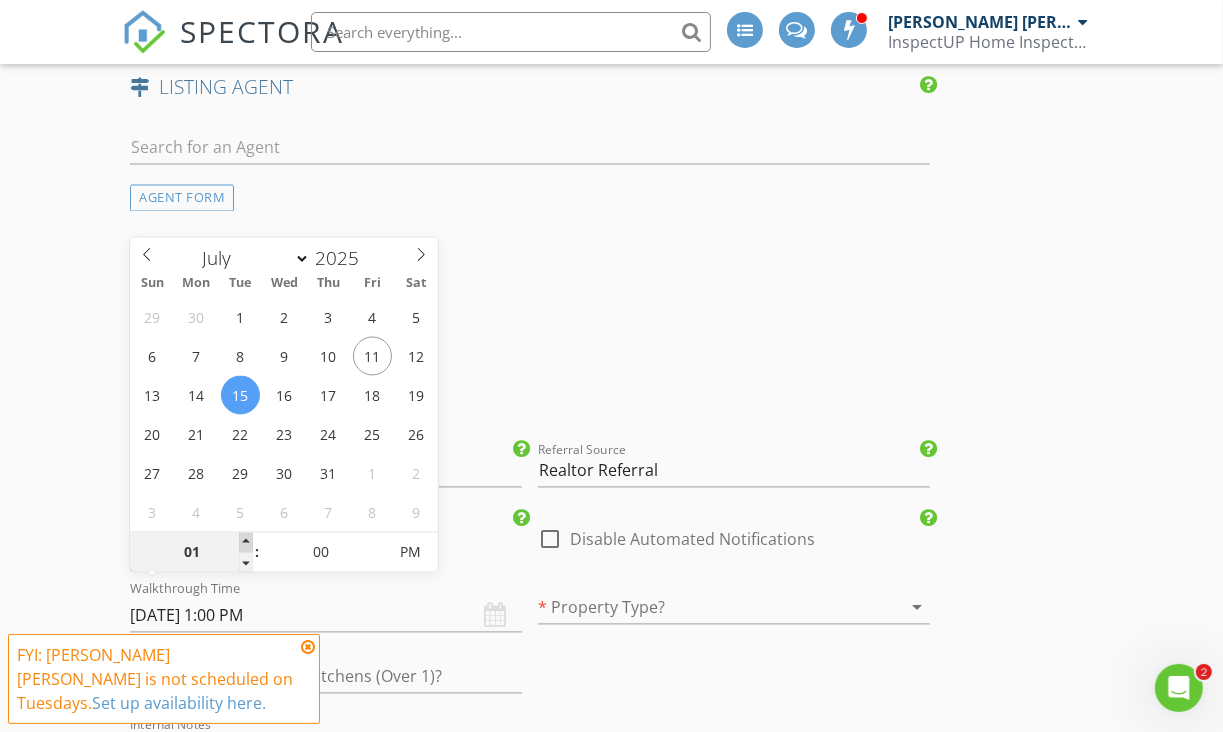 type on "02" 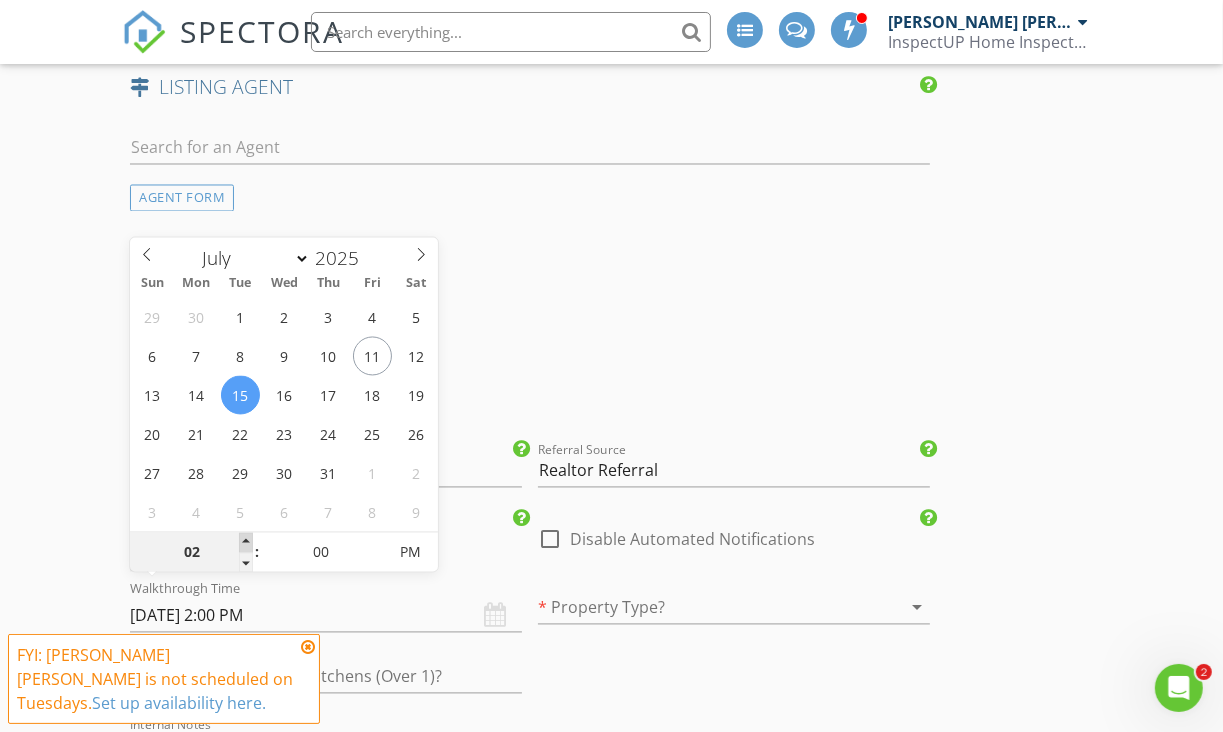 click at bounding box center [246, 543] 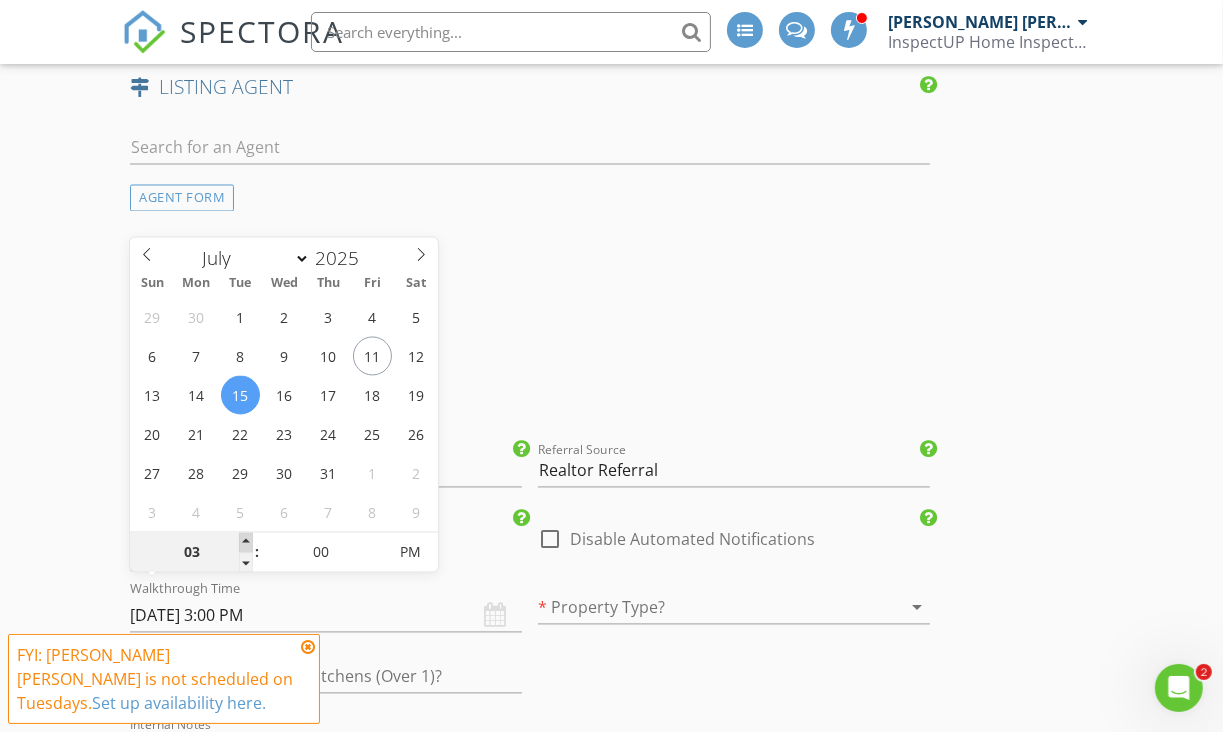 click at bounding box center [246, 543] 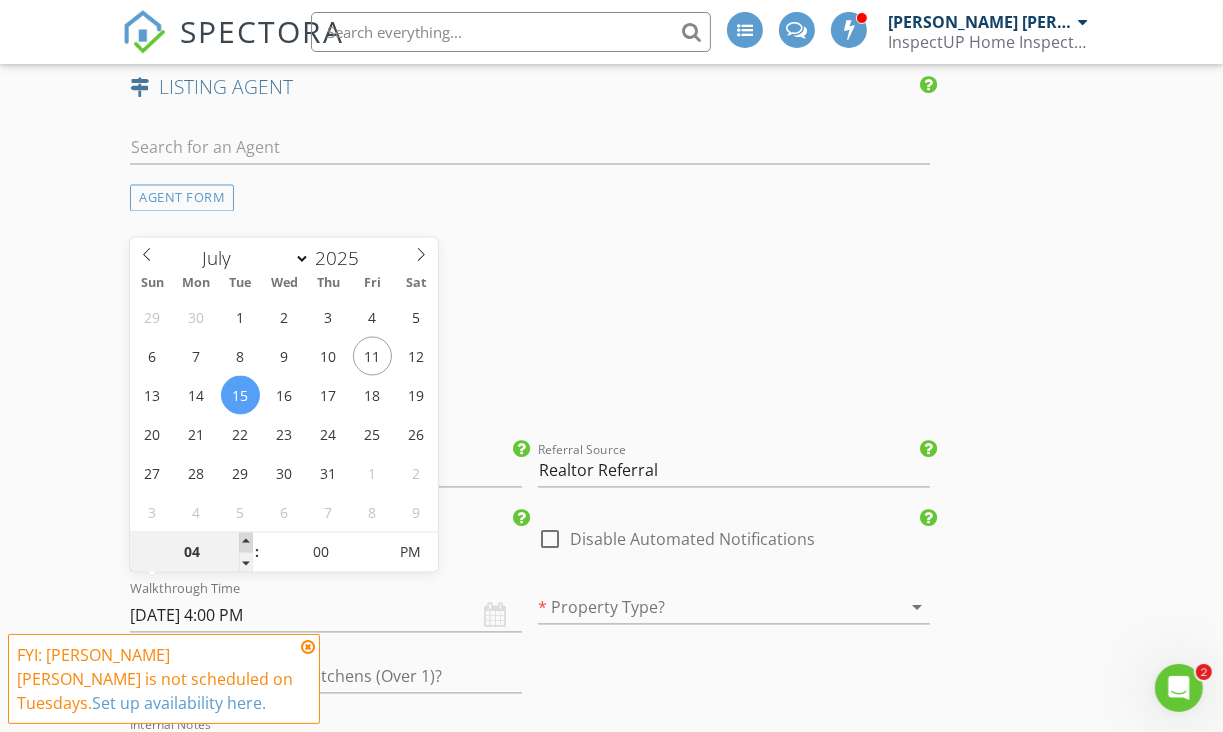 click at bounding box center [246, 543] 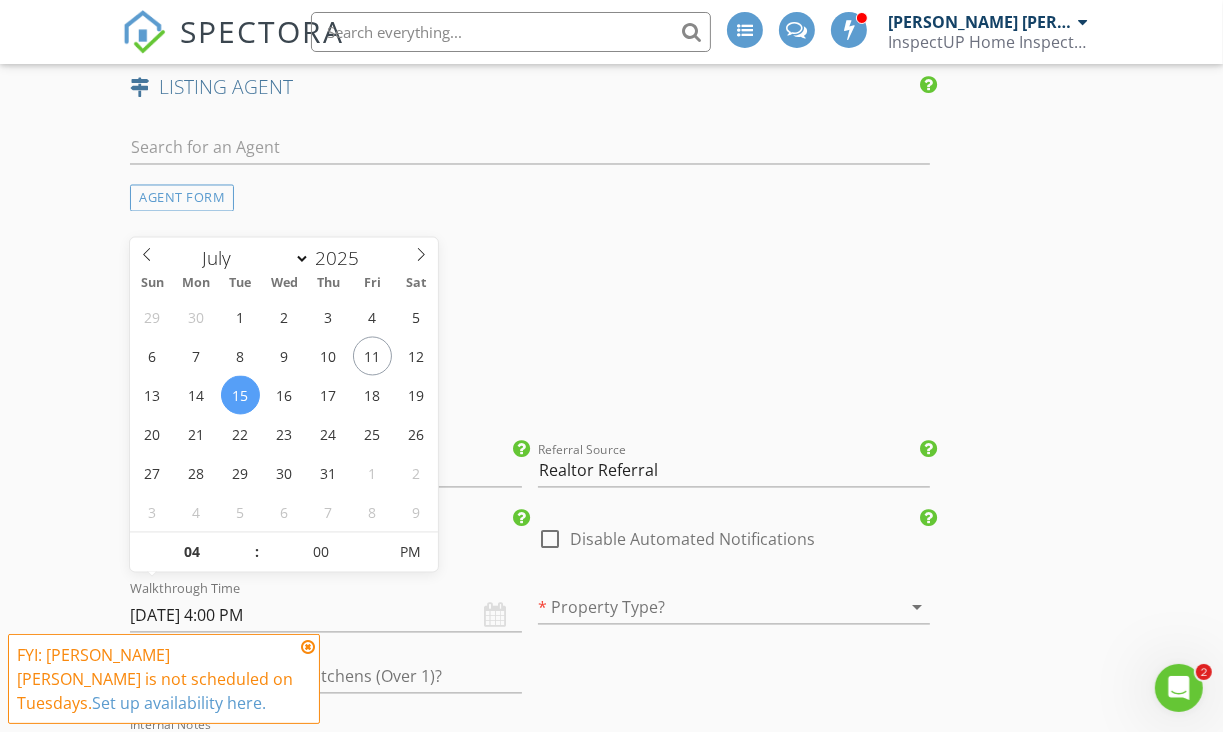 click at bounding box center [706, 608] 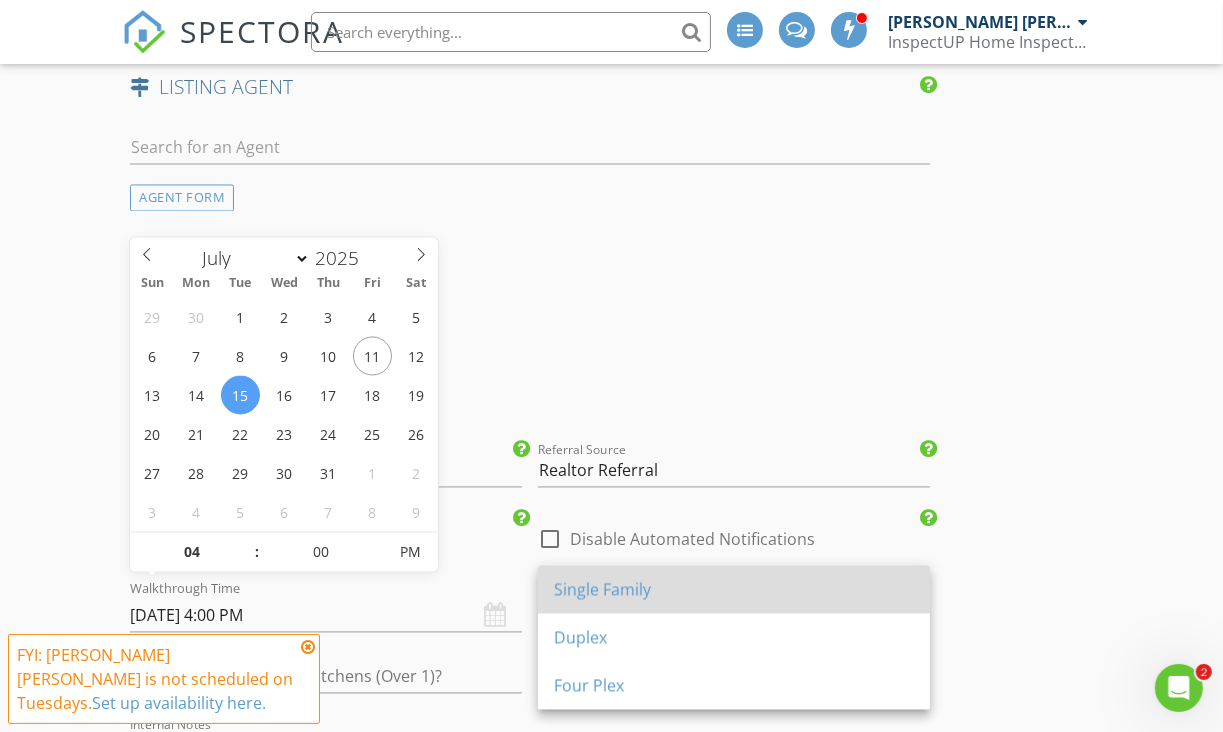 click on "Single Family" at bounding box center (734, 590) 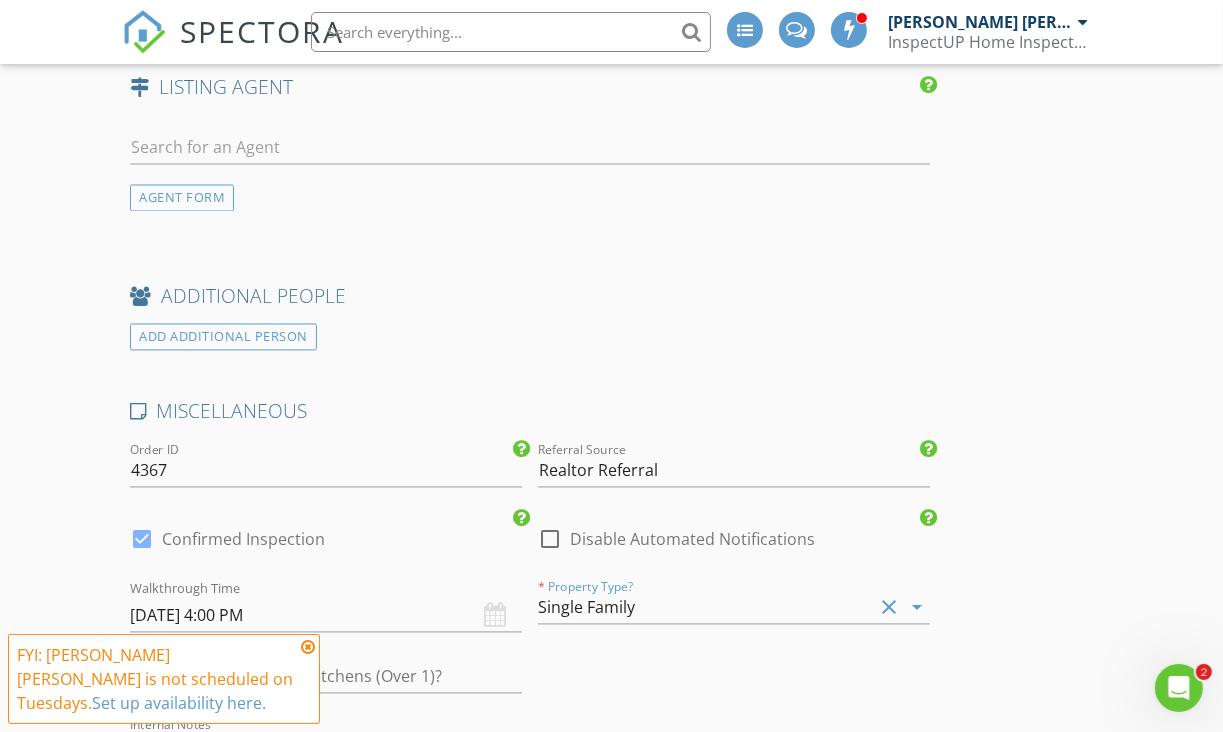 scroll, scrollTop: 3100, scrollLeft: 0, axis: vertical 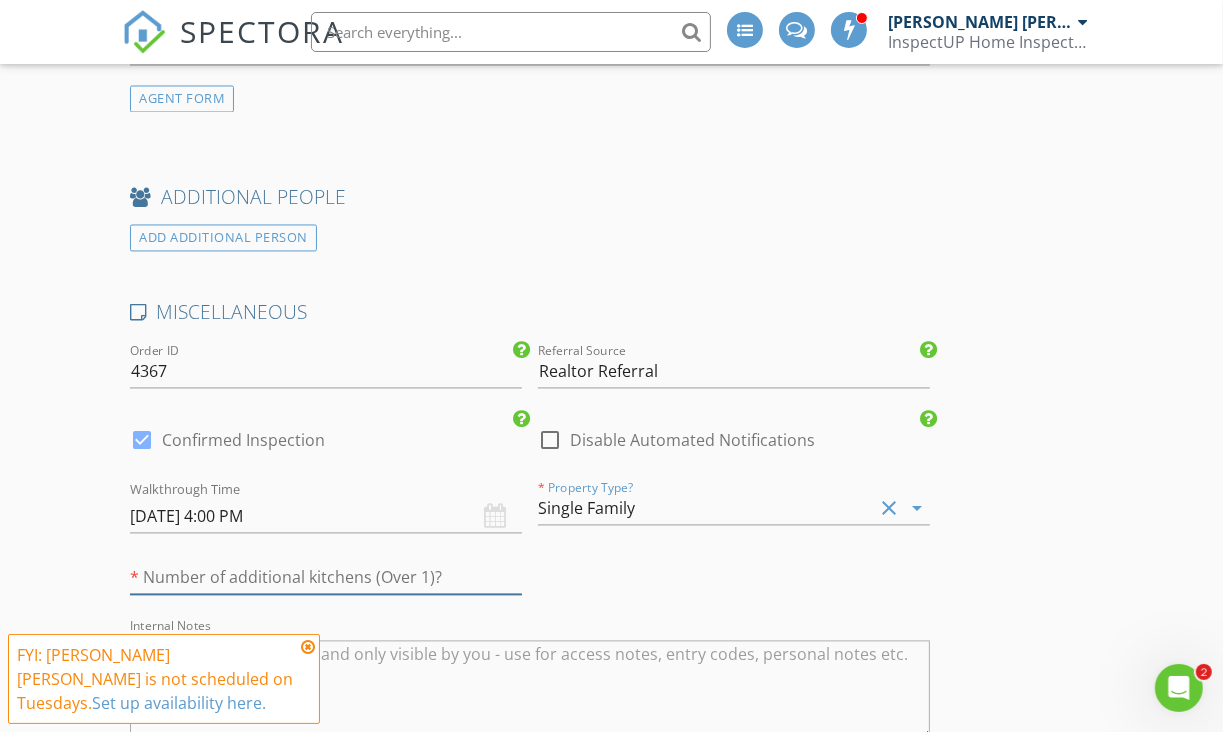 click at bounding box center [326, 577] 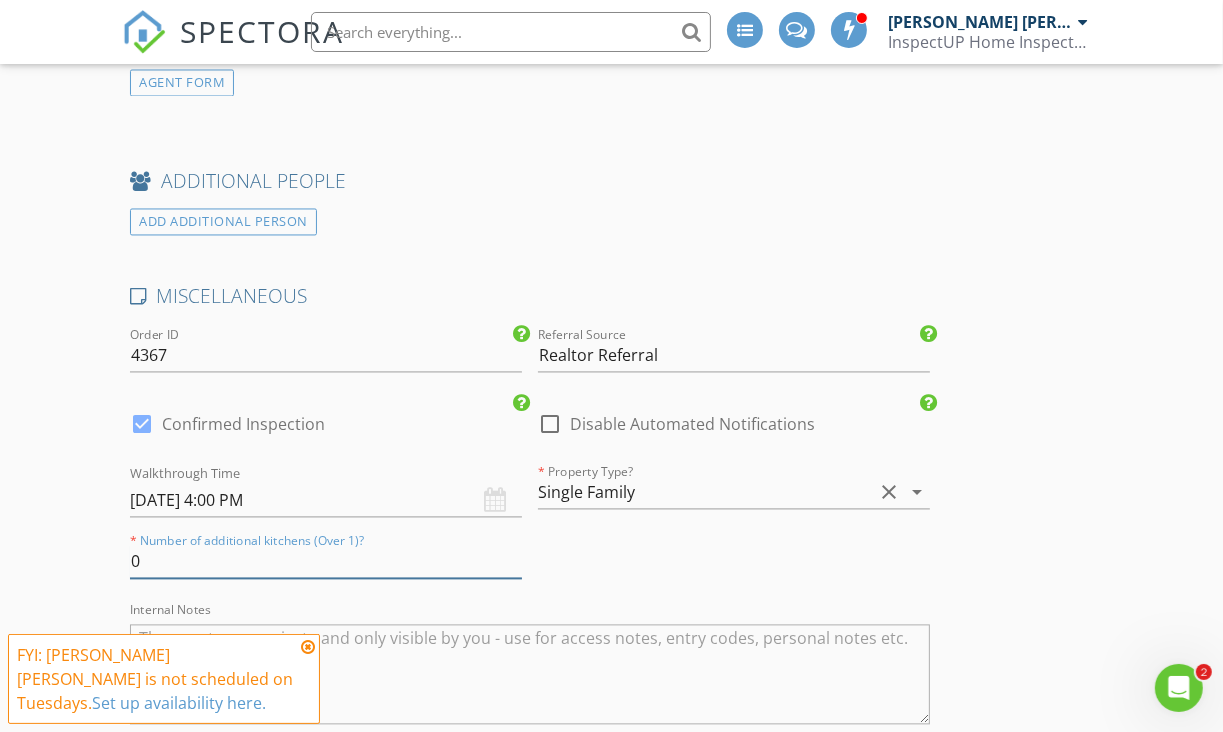 scroll, scrollTop: 3100, scrollLeft: 0, axis: vertical 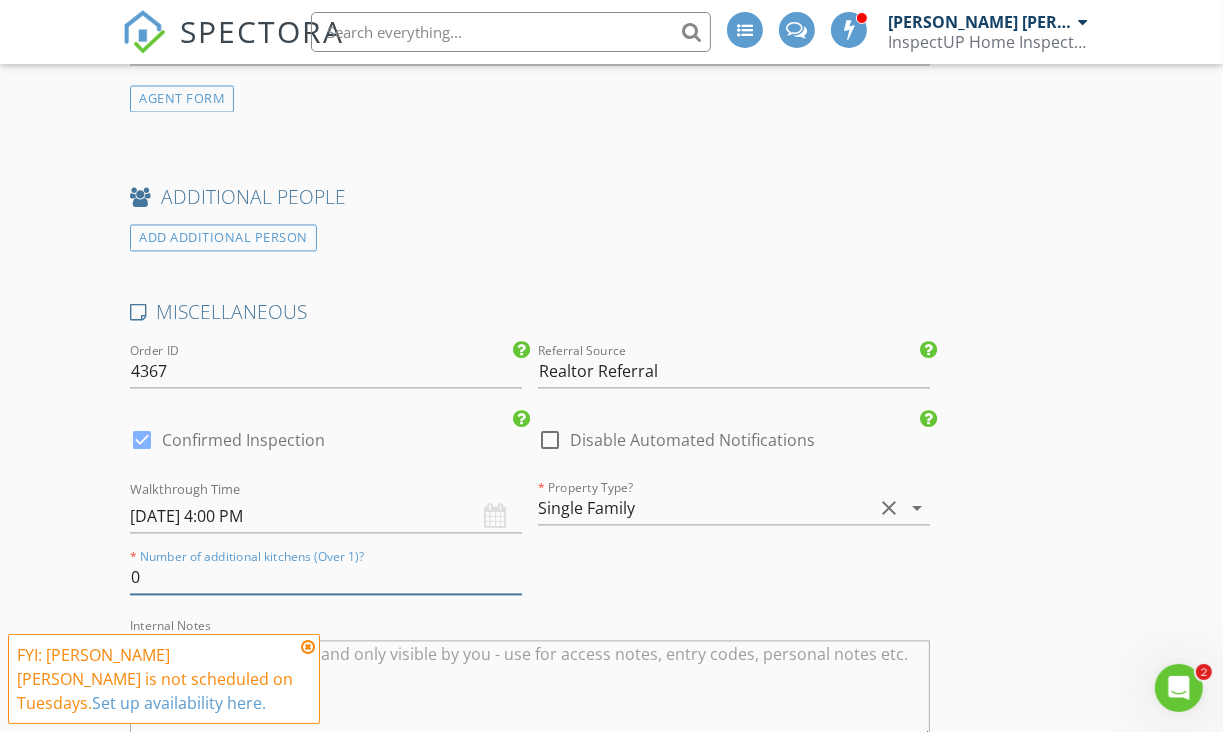 type on "0" 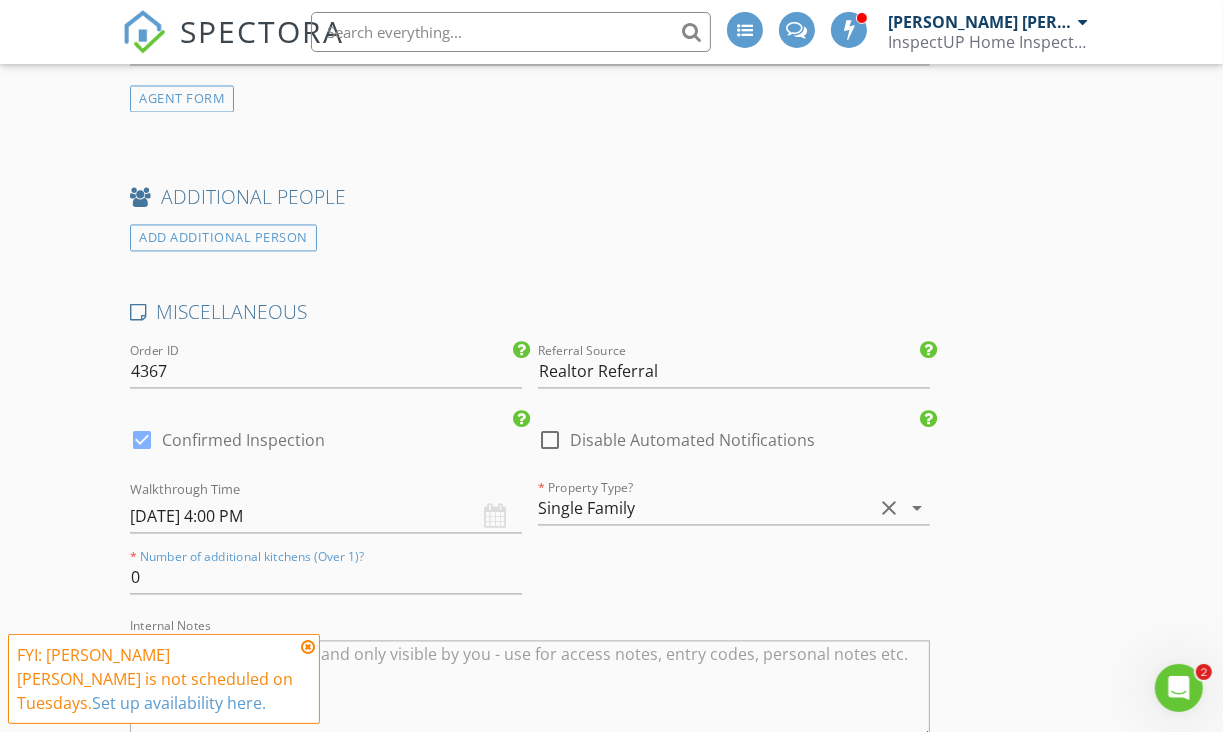 click on "New Inspection
INSPECTOR(S)
check_box   Jensen Paterson   PRIMARY   check_box_outline_blank   Andrew Eaton     Jensen Paterson arrow_drop_down   check_box_outline_blank Jensen Paterson specifically requested
Date/Time
07/15/2025 2:00 PM
Location
Address Search       Address 352 N Corridor Ln   Unit   City Saratoga Springs   State UT   Zip 84045   County Utah     Square Feet 1953   Year Built 2025   Foundation Slab arrow_drop_down     Jensen Paterson     30.2 miles     (40 minutes)
client
check_box Enable Client CC email for this inspection   Client Search     check_box_outline_blank Client is a Company/Organization     First Name Eden and Trey   Last Name Deveraux   Email deverauxeden@gmail.com   CC Email deverauxtregan@gmail.com   Phone 801-885-4450, 8012349701   Address   City   State   Zip     Tags         Notes   Private Notes          check_box" at bounding box center (611, -858) 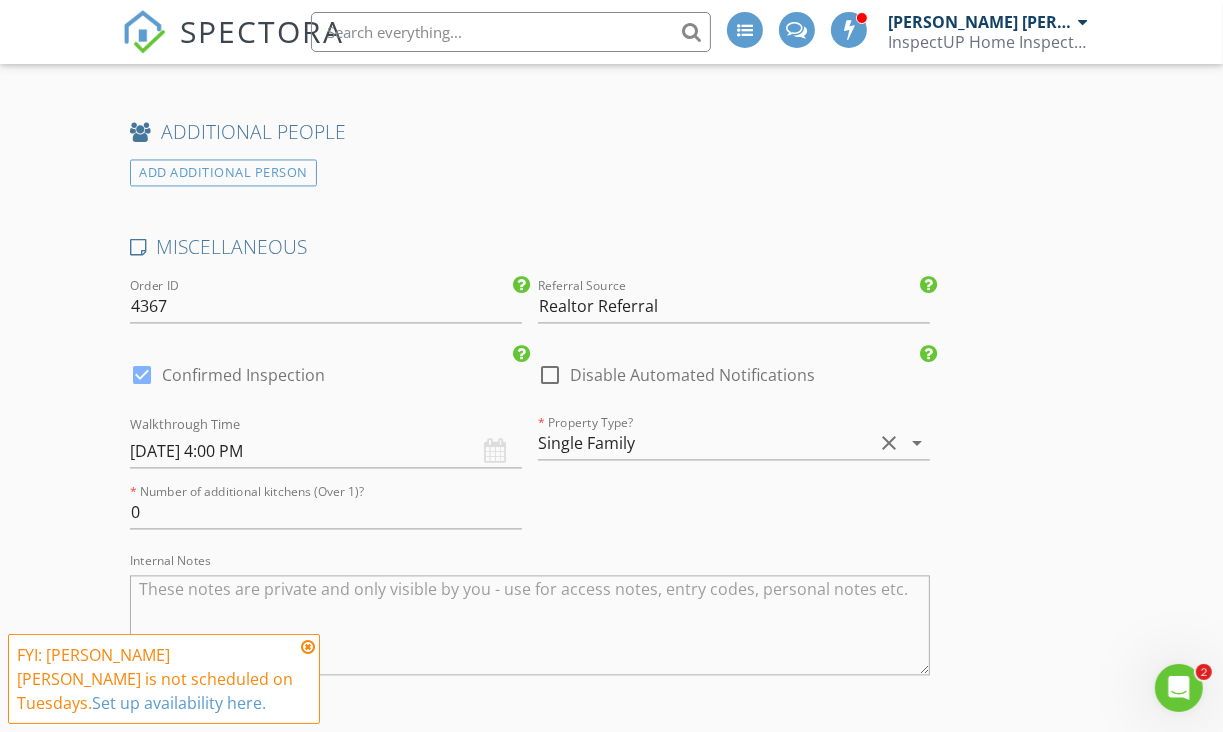 scroll, scrollTop: 3200, scrollLeft: 0, axis: vertical 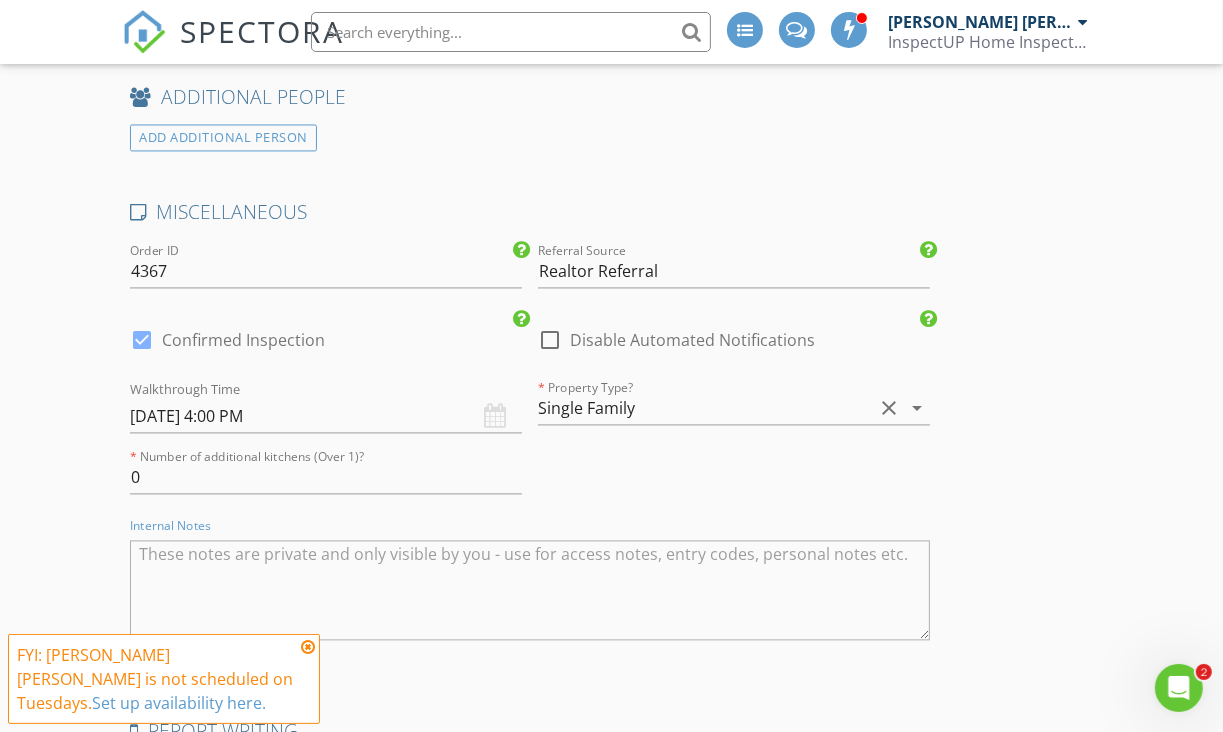 click at bounding box center [529, 590] 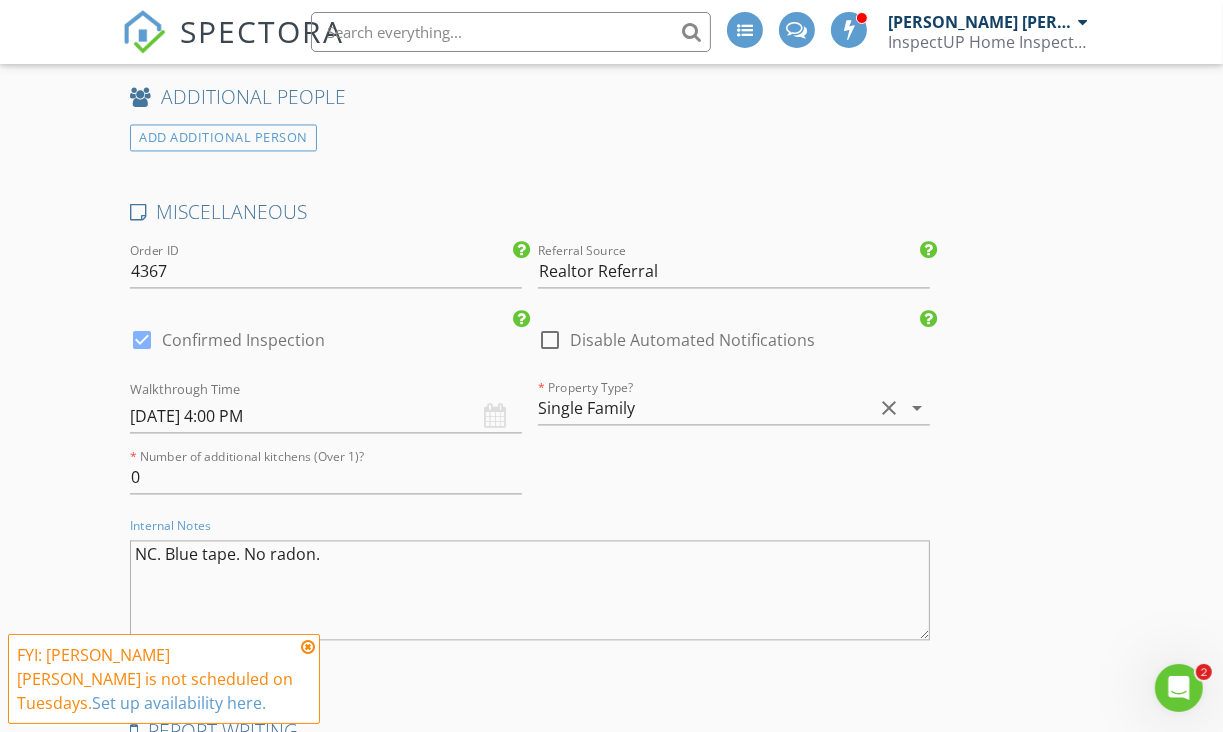 type on "NC. Blue tape. No radon." 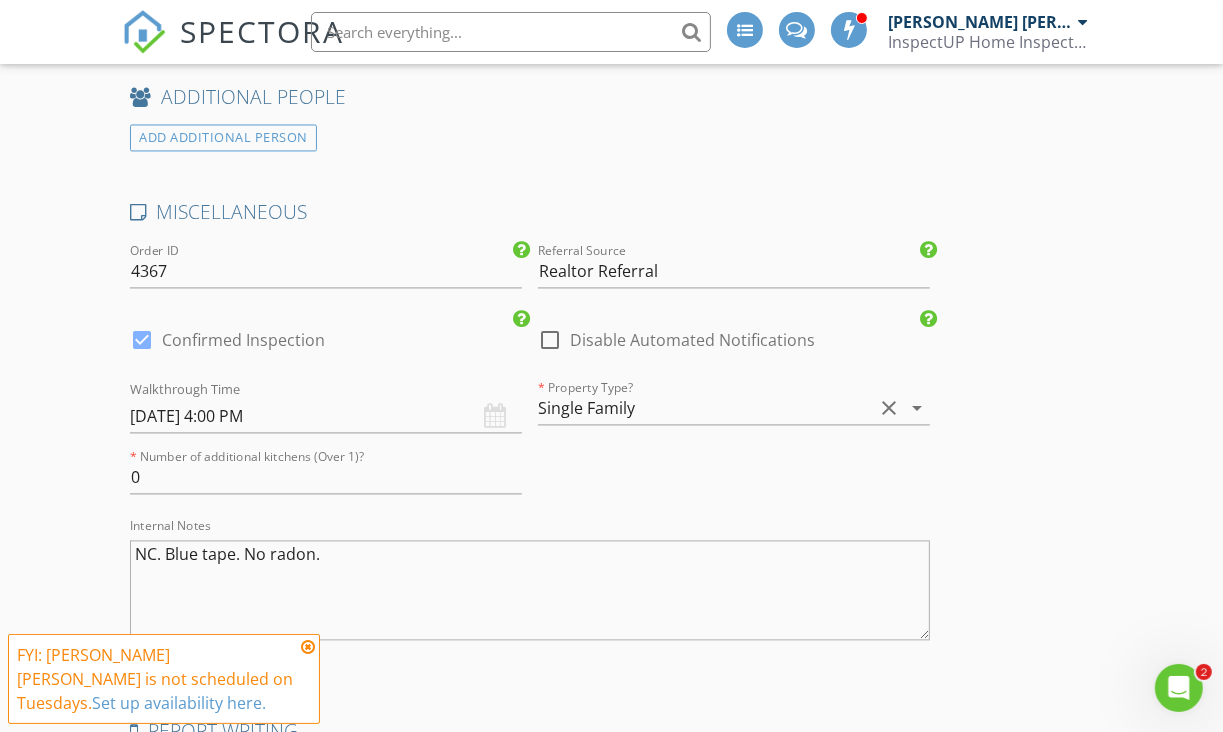 click on "New Inspection
INSPECTOR(S)
check_box   Jensen Paterson   PRIMARY   check_box_outline_blank   Andrew Eaton     Jensen Paterson arrow_drop_down   check_box_outline_blank Jensen Paterson specifically requested
Date/Time
07/15/2025 2:00 PM
Location
Address Search       Address 352 N Corridor Ln   Unit   City Saratoga Springs   State UT   Zip 84045   County Utah     Square Feet 1953   Year Built 2025   Foundation Slab arrow_drop_down     Jensen Paterson     30.2 miles     (40 minutes)
client
check_box Enable Client CC email for this inspection   Client Search     check_box_outline_blank Client is a Company/Organization     First Name Eden and Trey   Last Name Deveraux   Email deverauxeden@gmail.com   CC Email deverauxtregan@gmail.com   Phone 801-885-4450, 8012349701   Address   City   State   Zip     Tags         Notes   Private Notes          check_box" at bounding box center (611, -958) 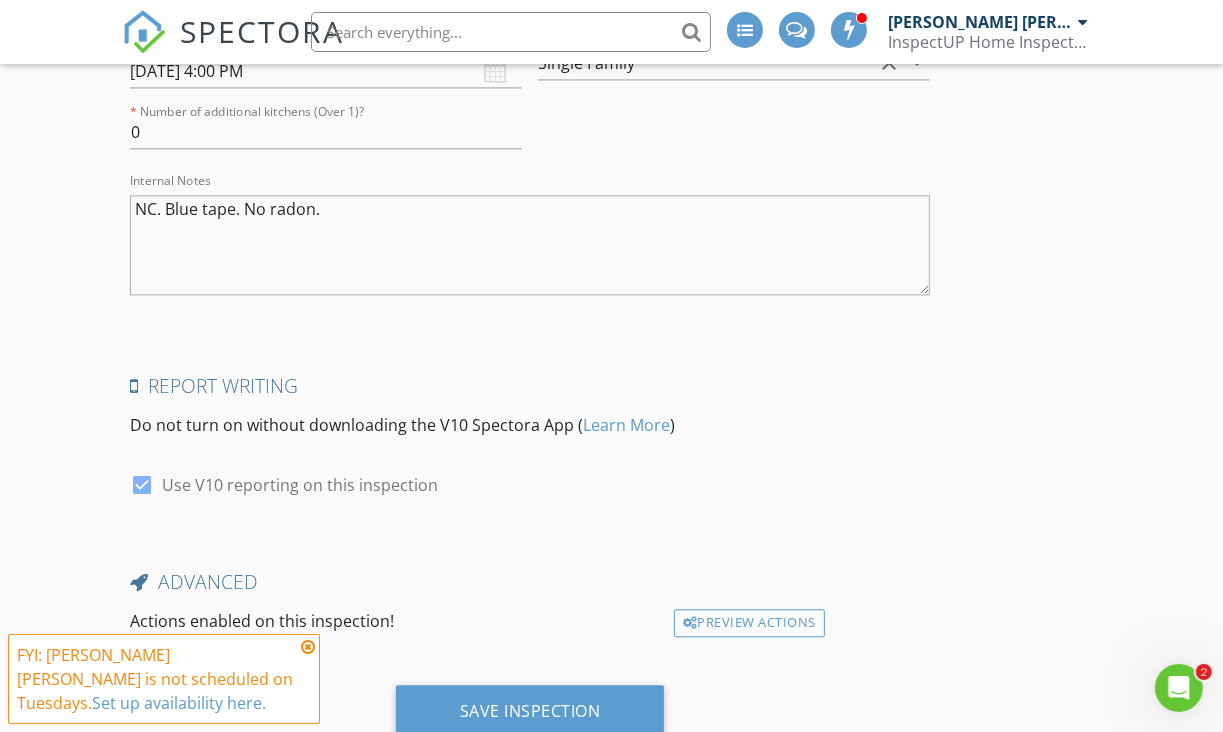 scroll, scrollTop: 3588, scrollLeft: 0, axis: vertical 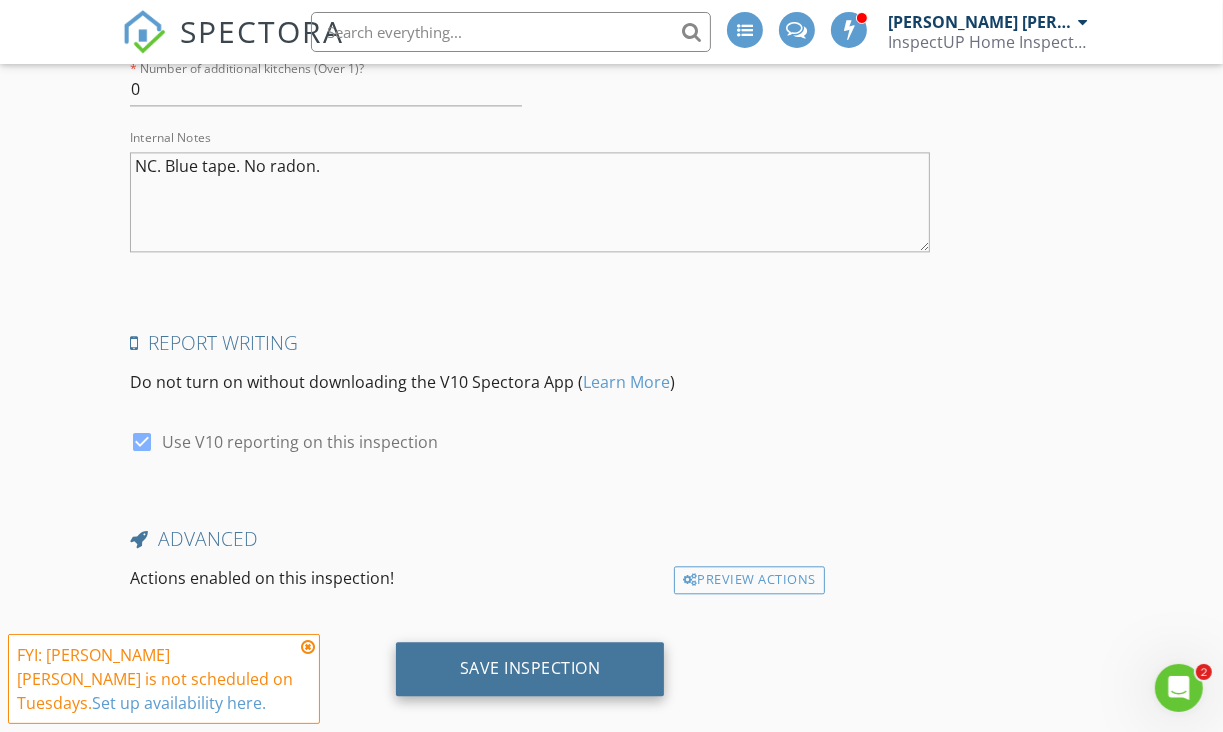 click on "Save Inspection" at bounding box center [530, 669] 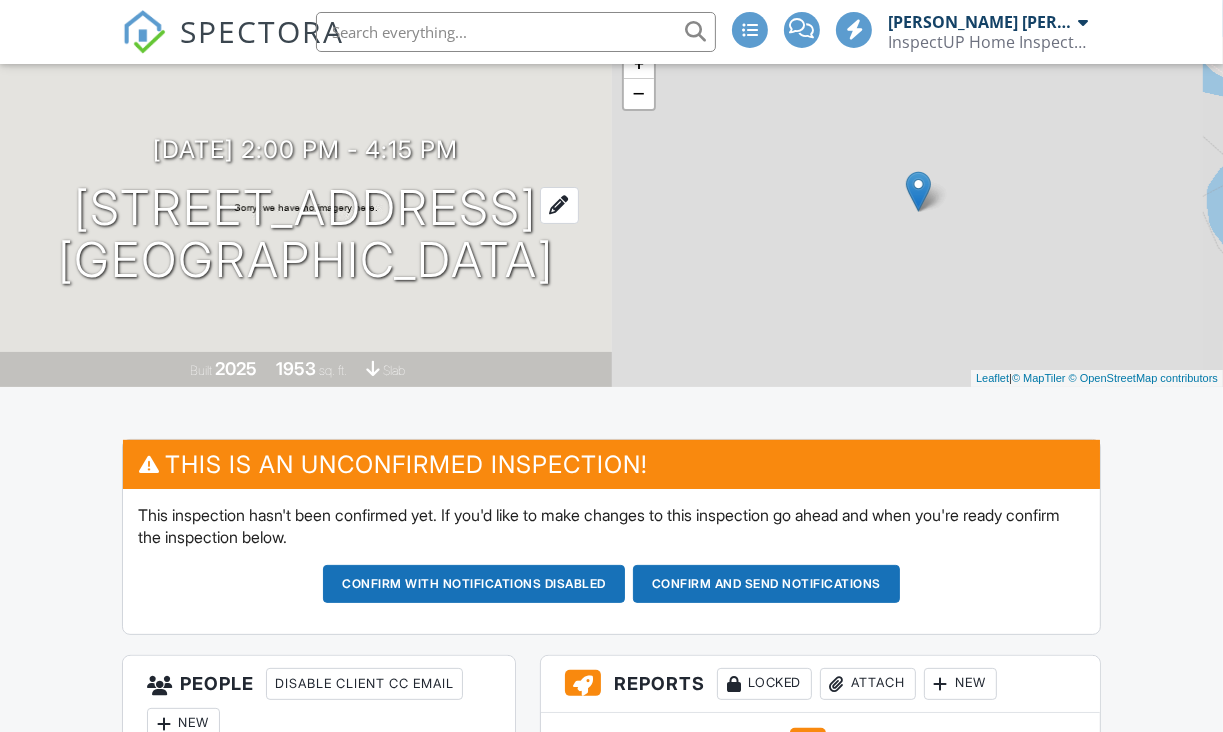 scroll, scrollTop: 0, scrollLeft: 0, axis: both 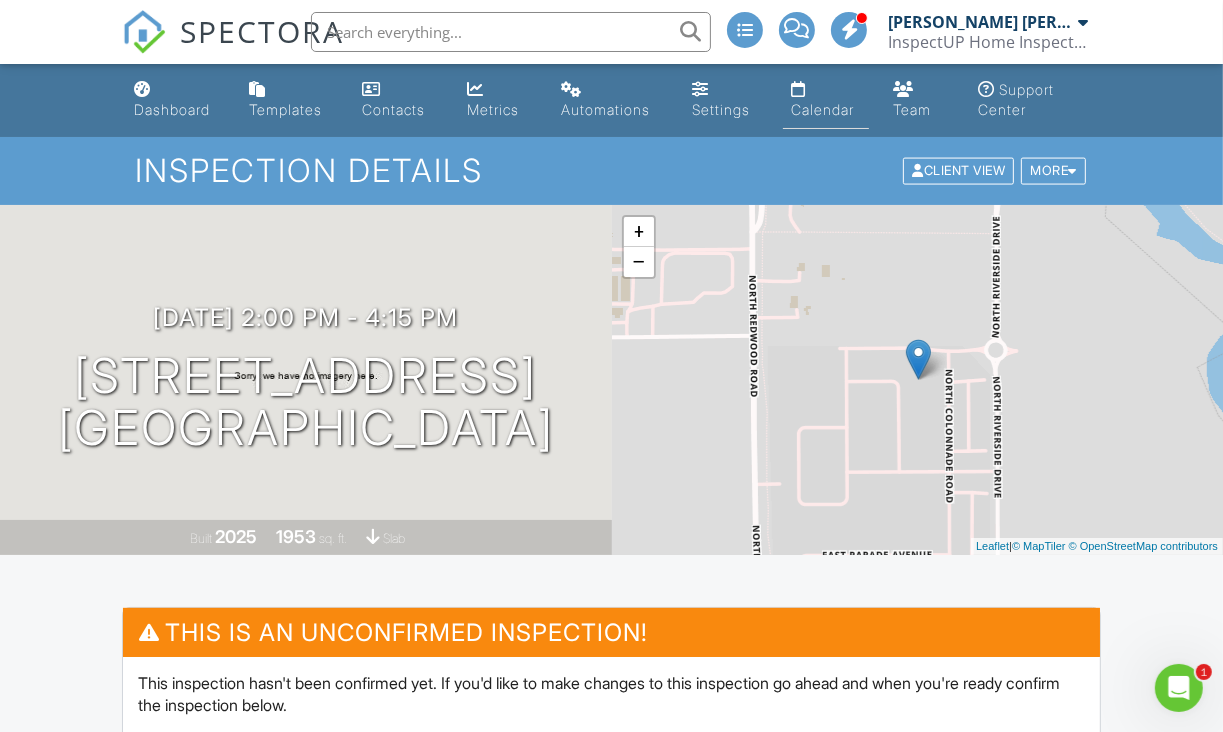 click on "Calendar" at bounding box center (822, 109) 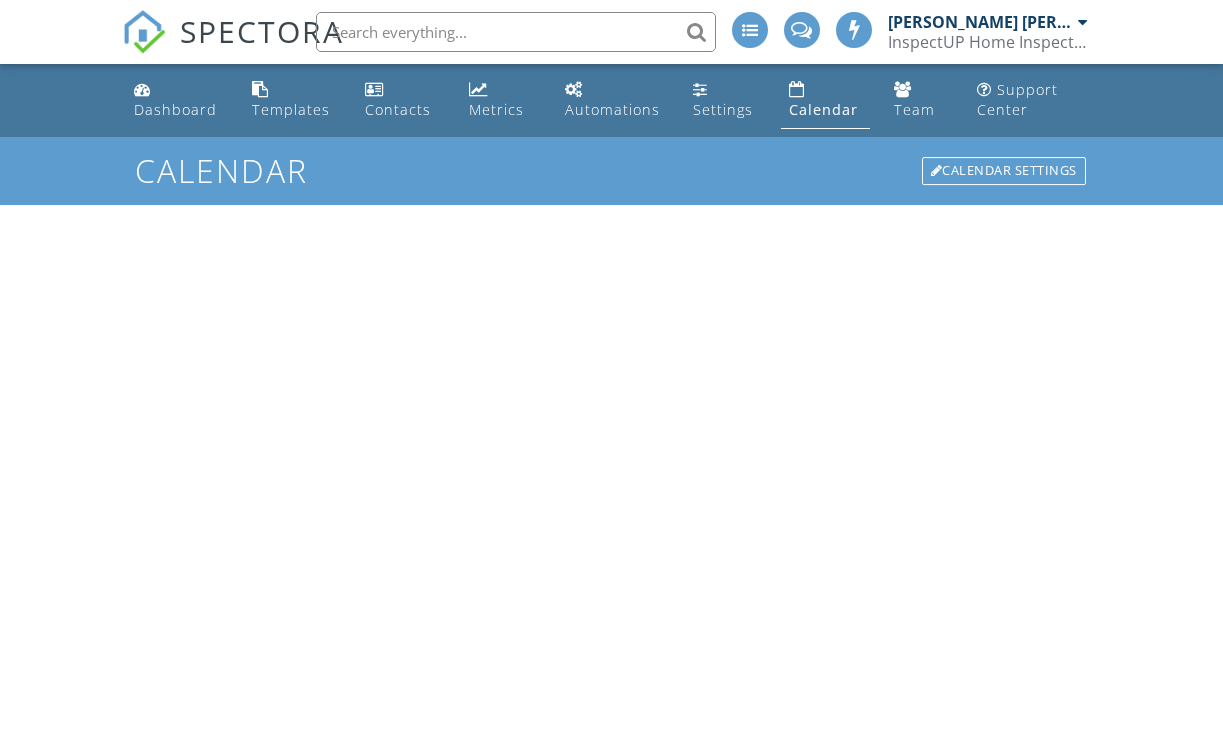 scroll, scrollTop: 0, scrollLeft: 0, axis: both 